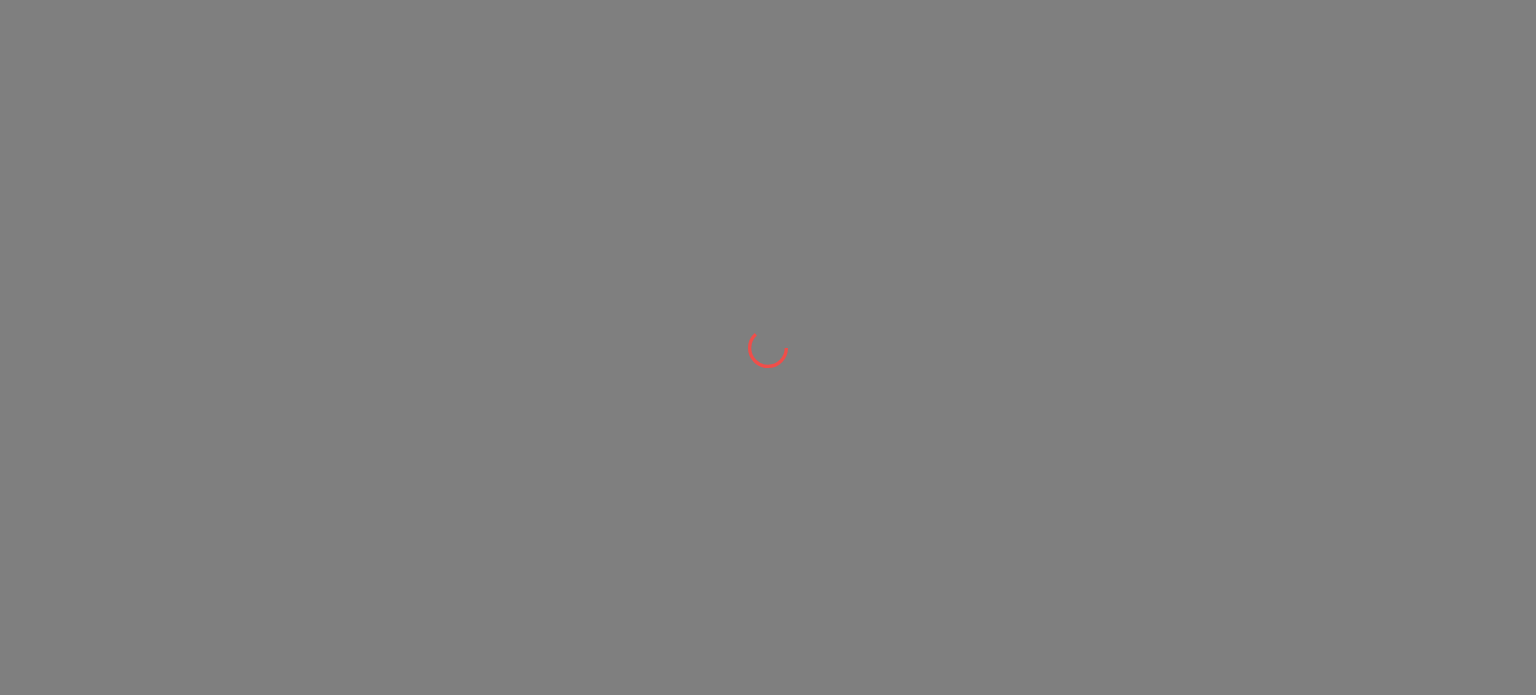 scroll, scrollTop: 0, scrollLeft: 0, axis: both 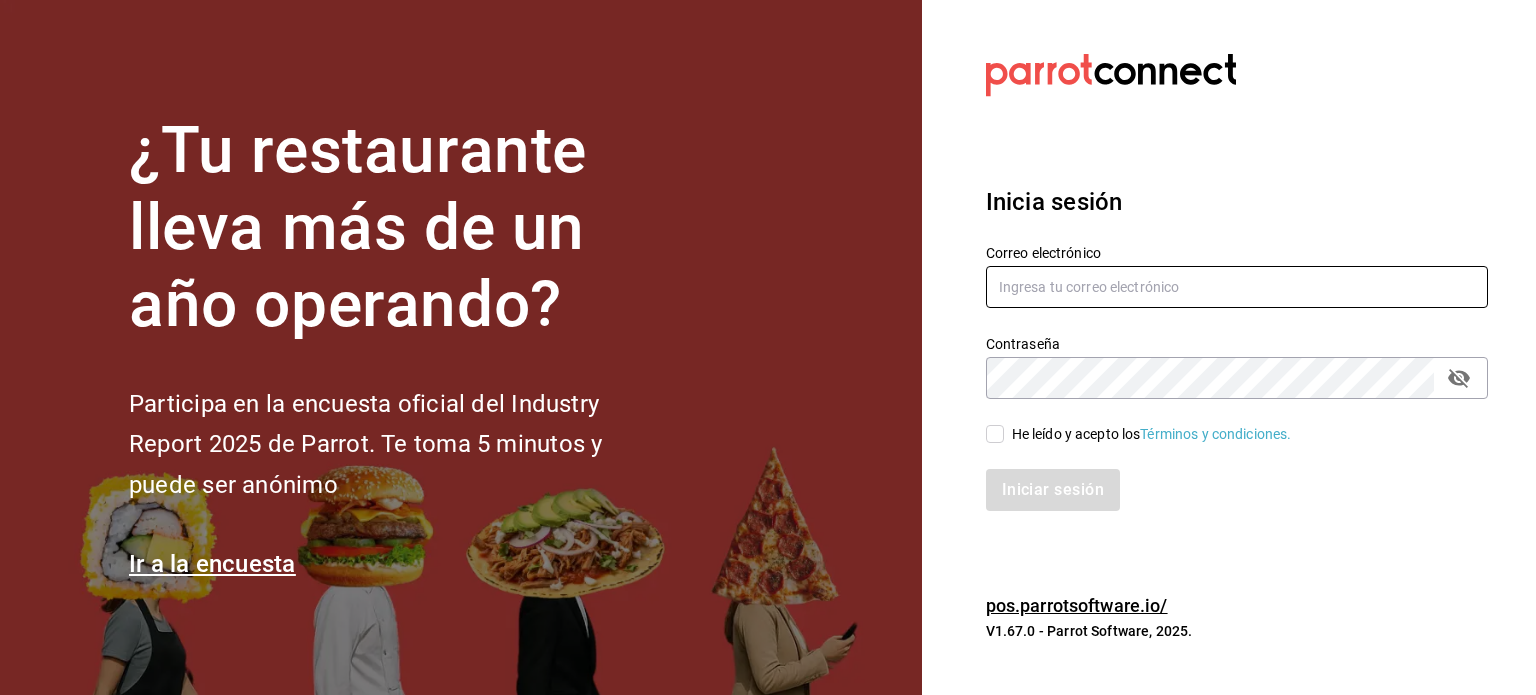 click at bounding box center (1237, 287) 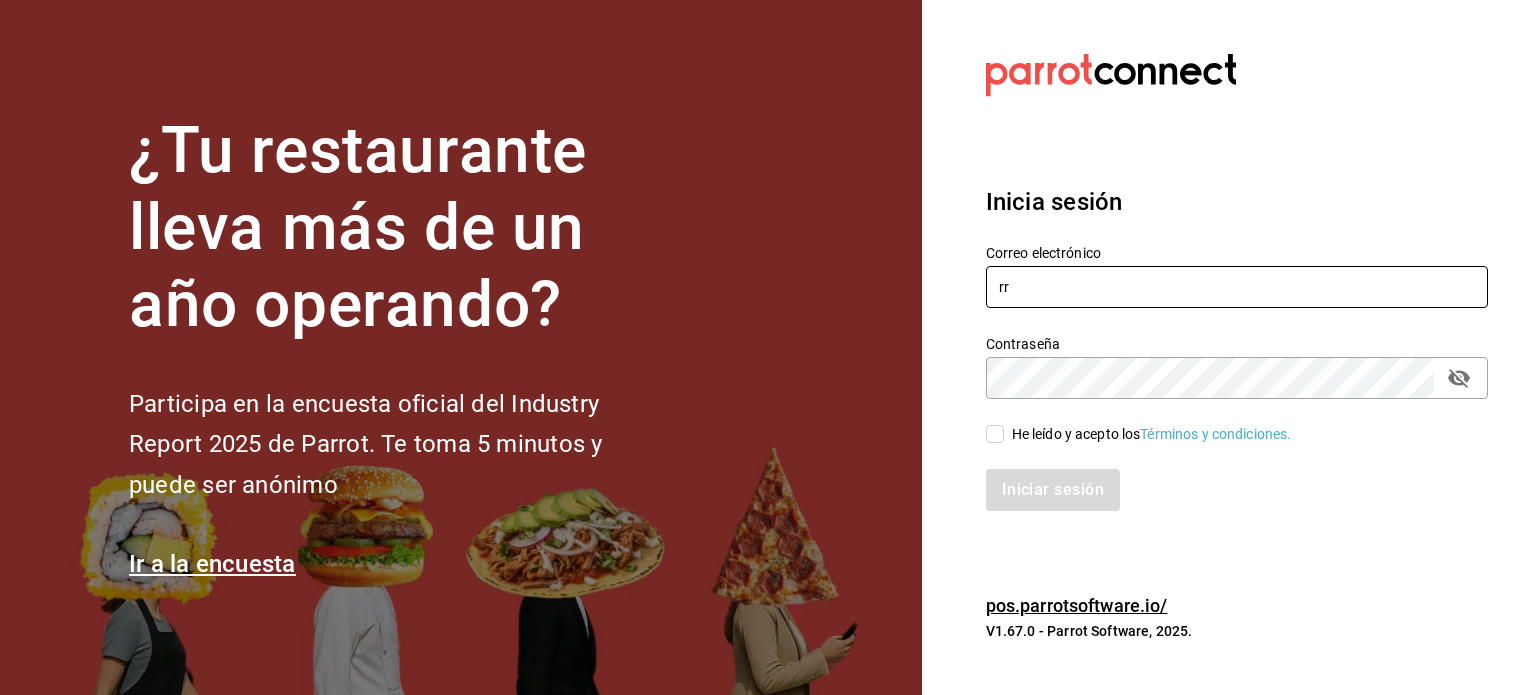 type on "r" 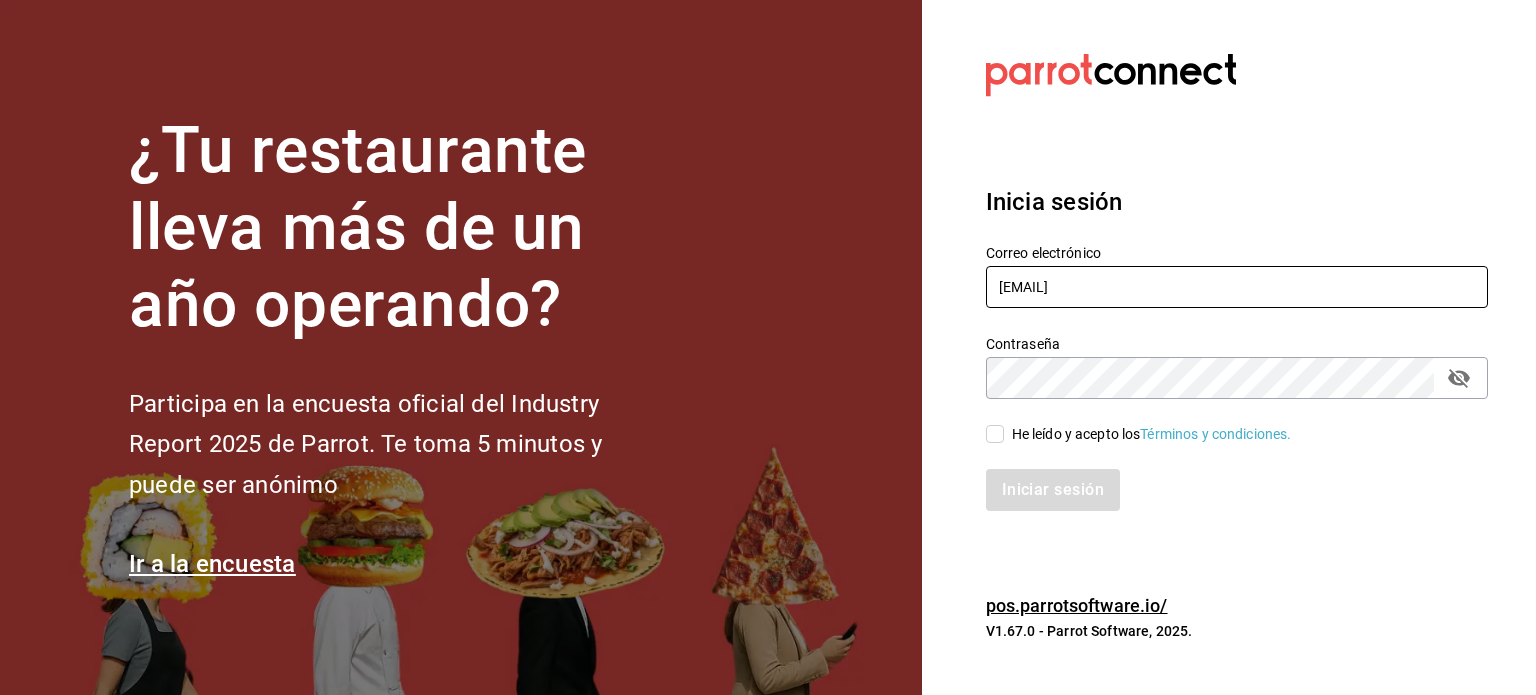 type on "[EMAIL]" 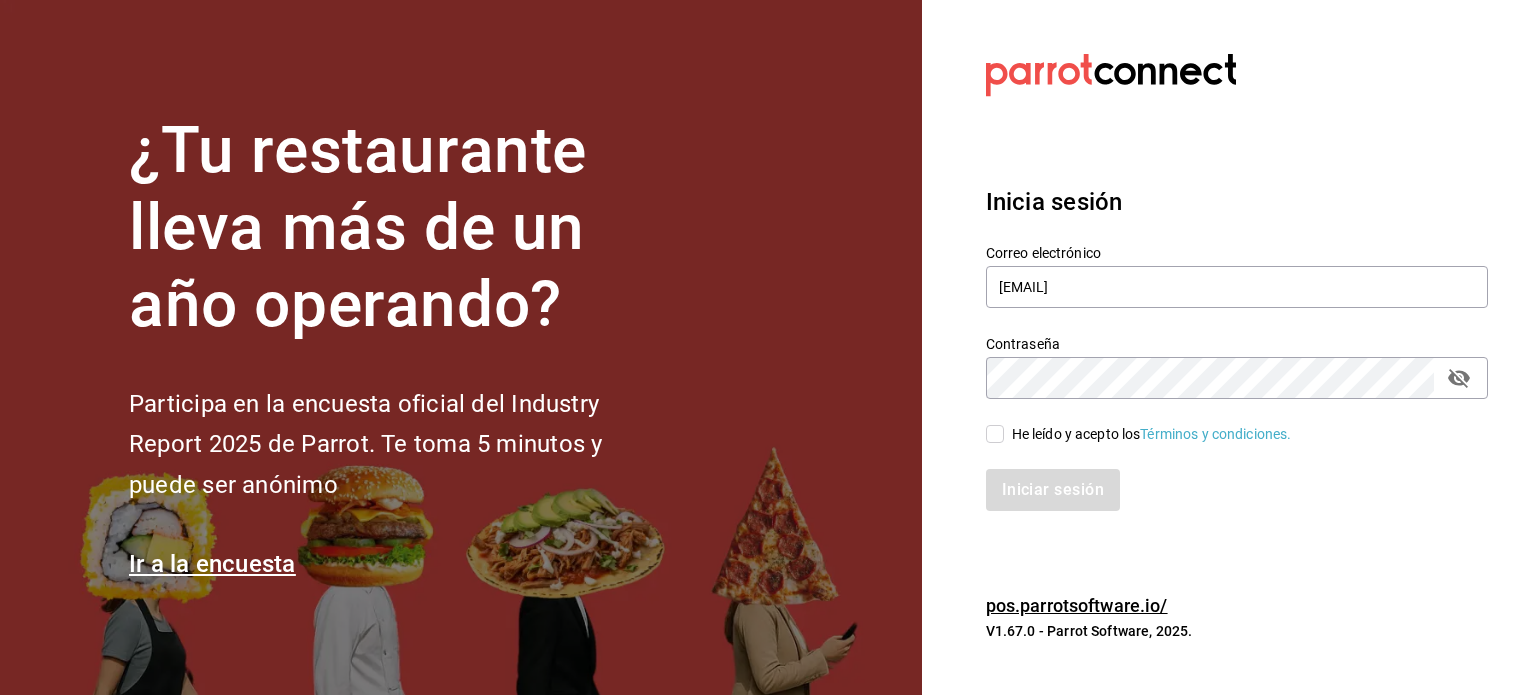 click on "He leído y acepto los  Términos y condiciones." at bounding box center (1148, 434) 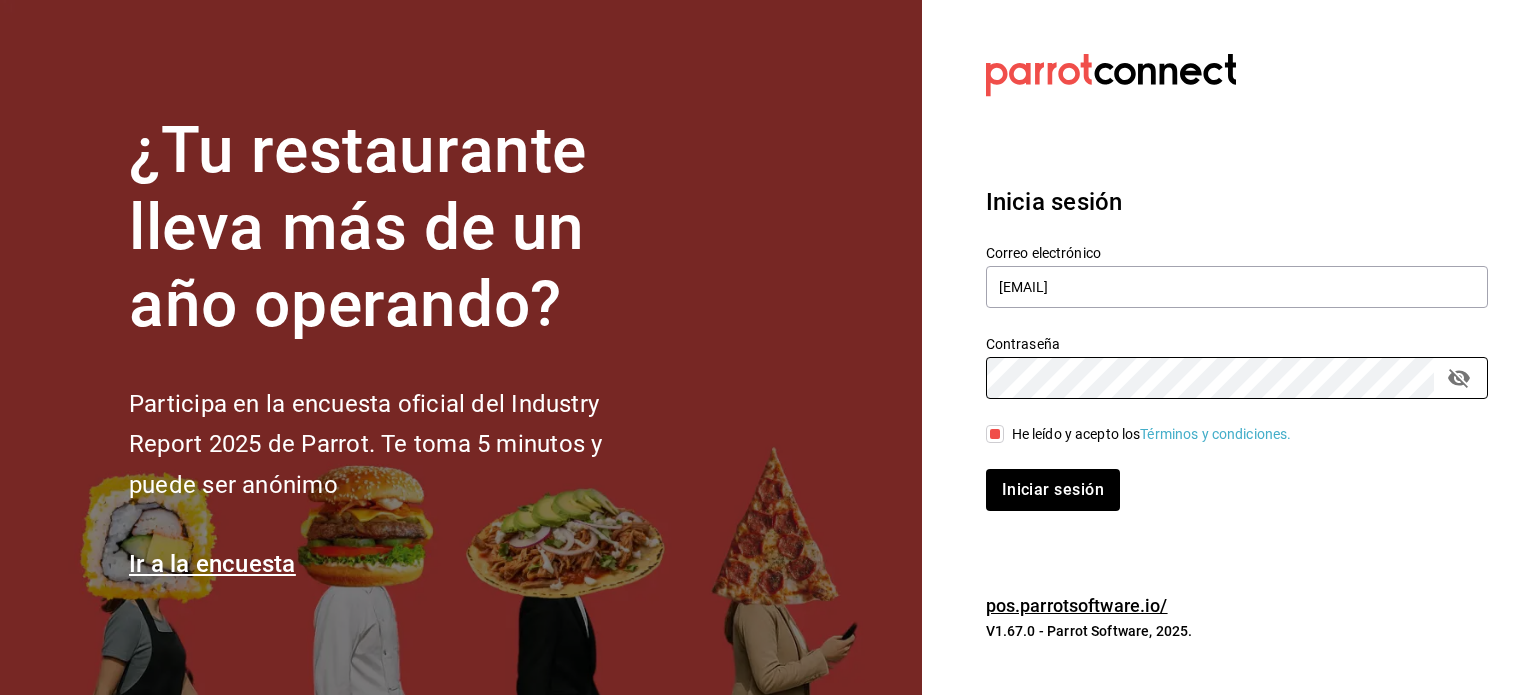 click on "Iniciar sesión" at bounding box center [1053, 490] 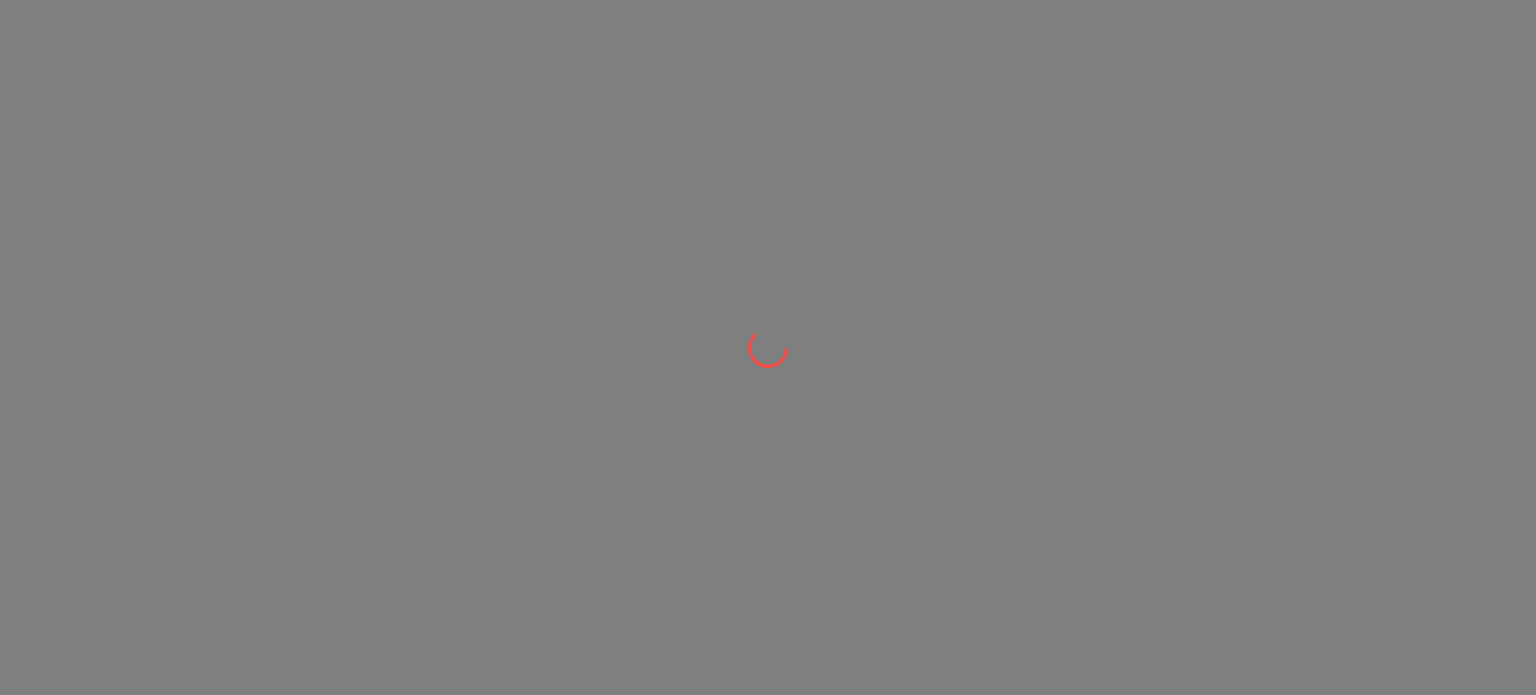 scroll, scrollTop: 0, scrollLeft: 0, axis: both 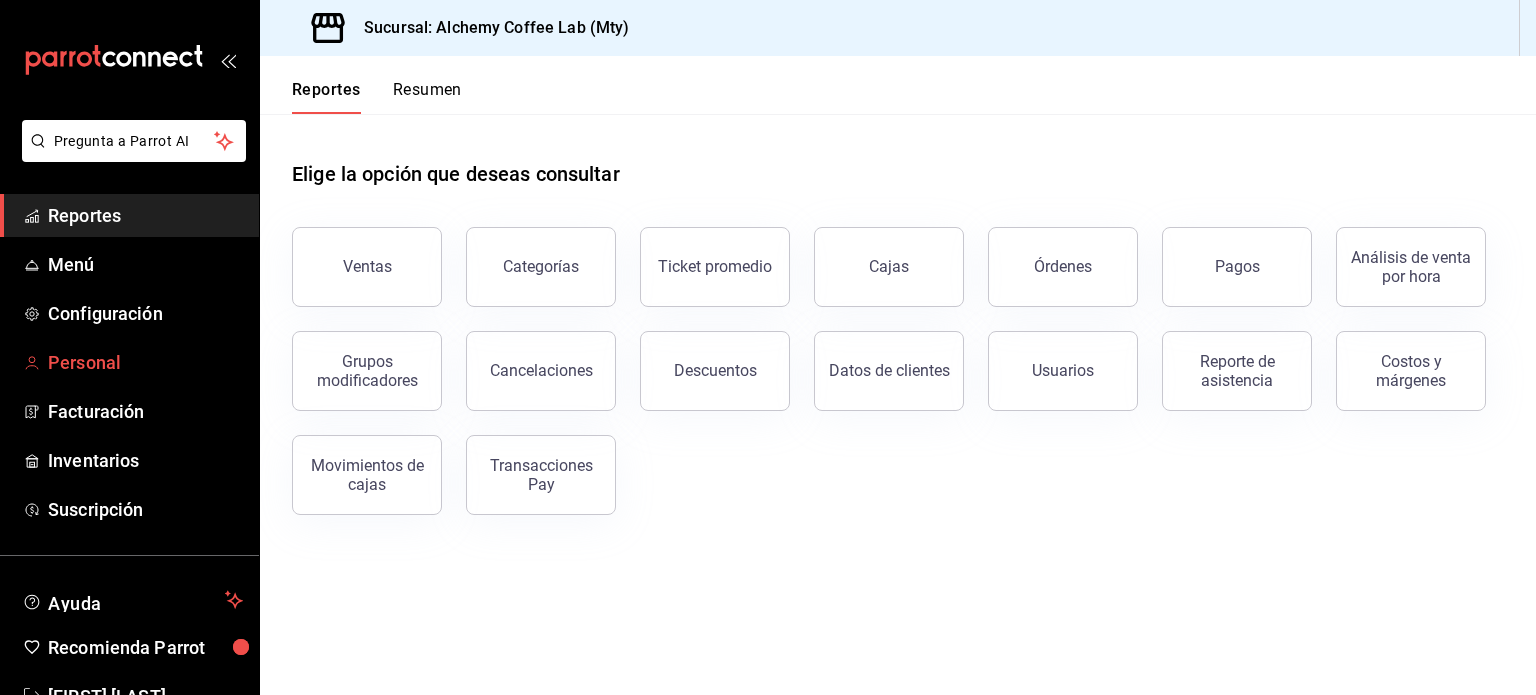 click on "Personal" at bounding box center [145, 362] 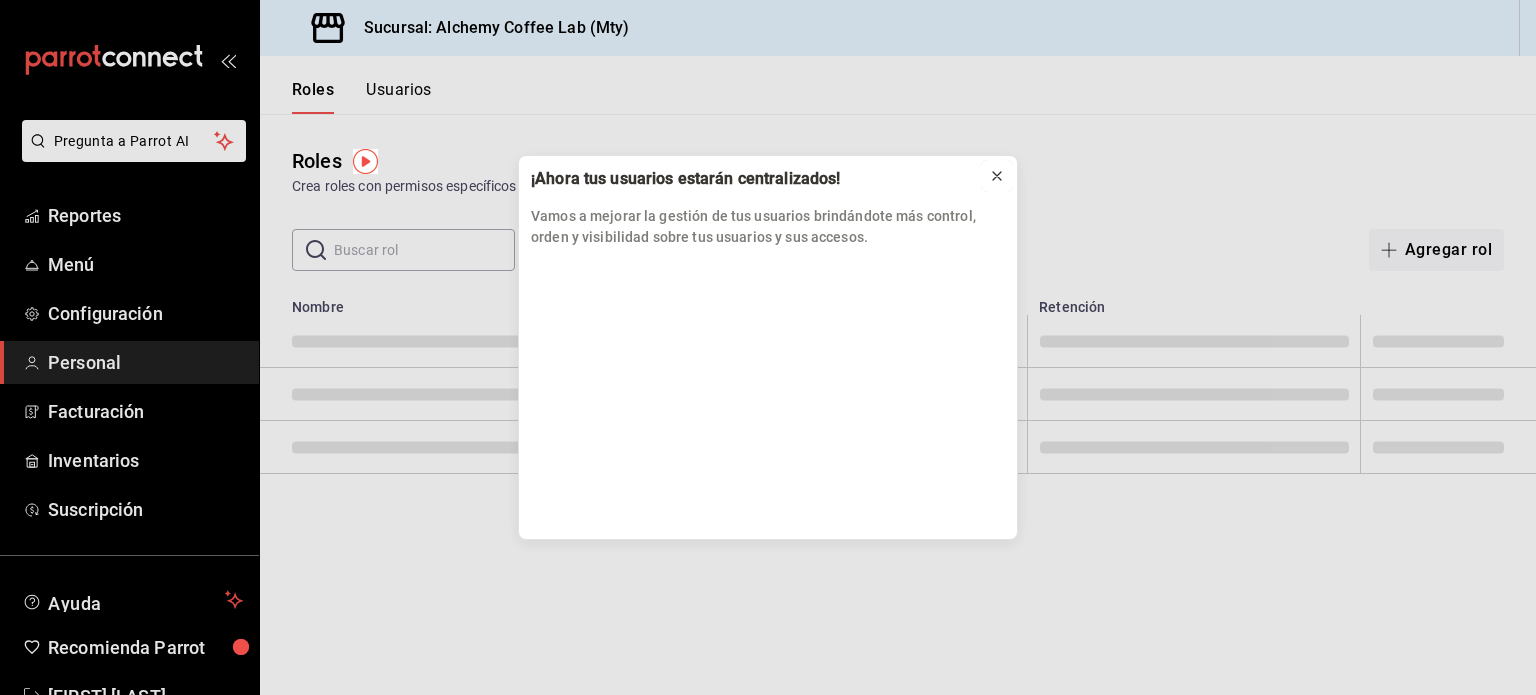 click at bounding box center (997, 176) 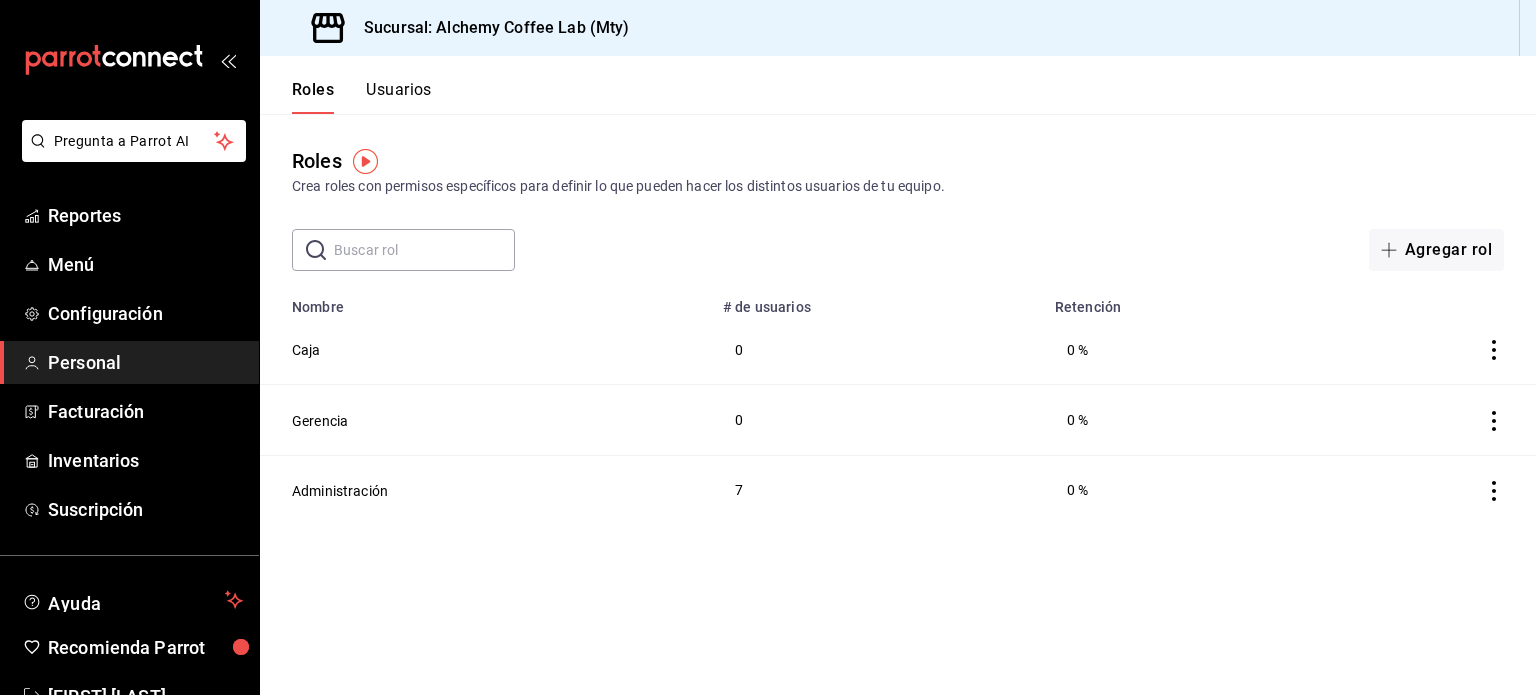 click on "Usuarios" at bounding box center [399, 97] 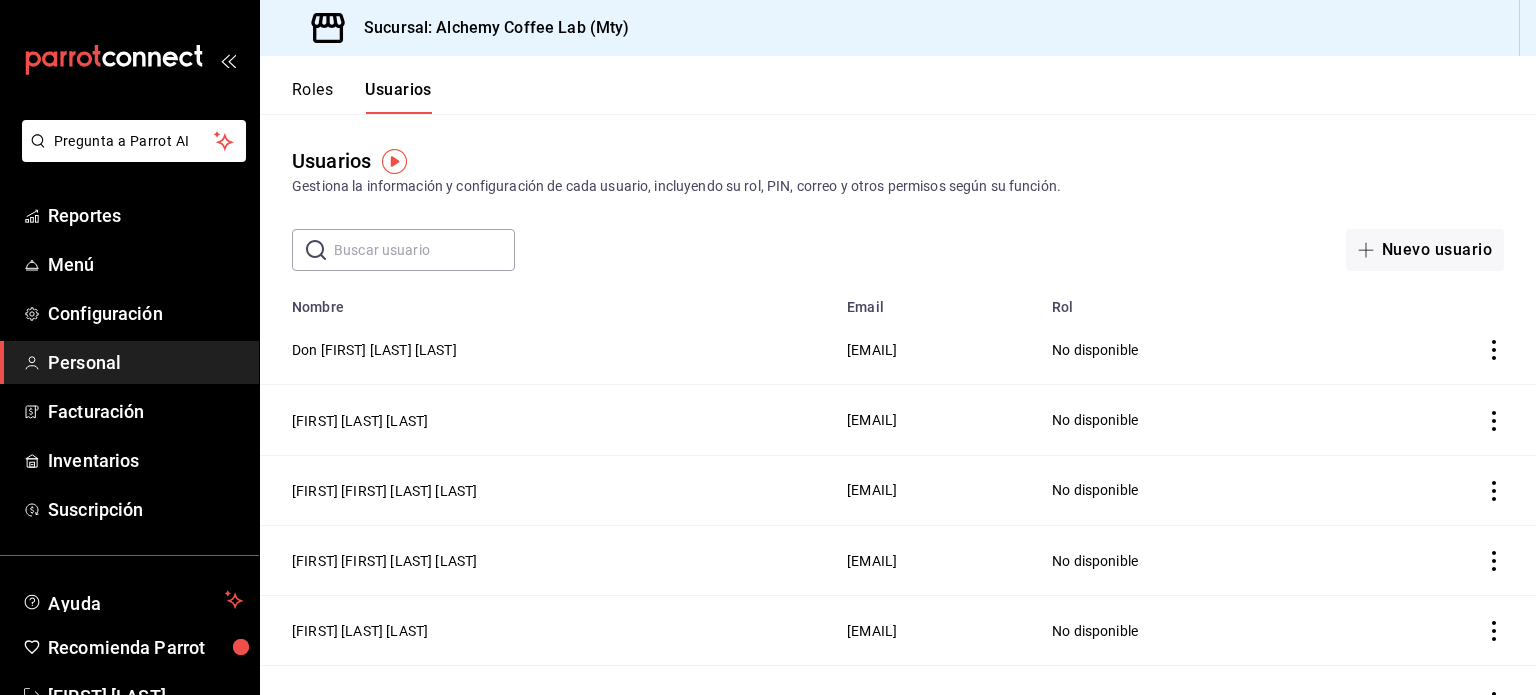 click 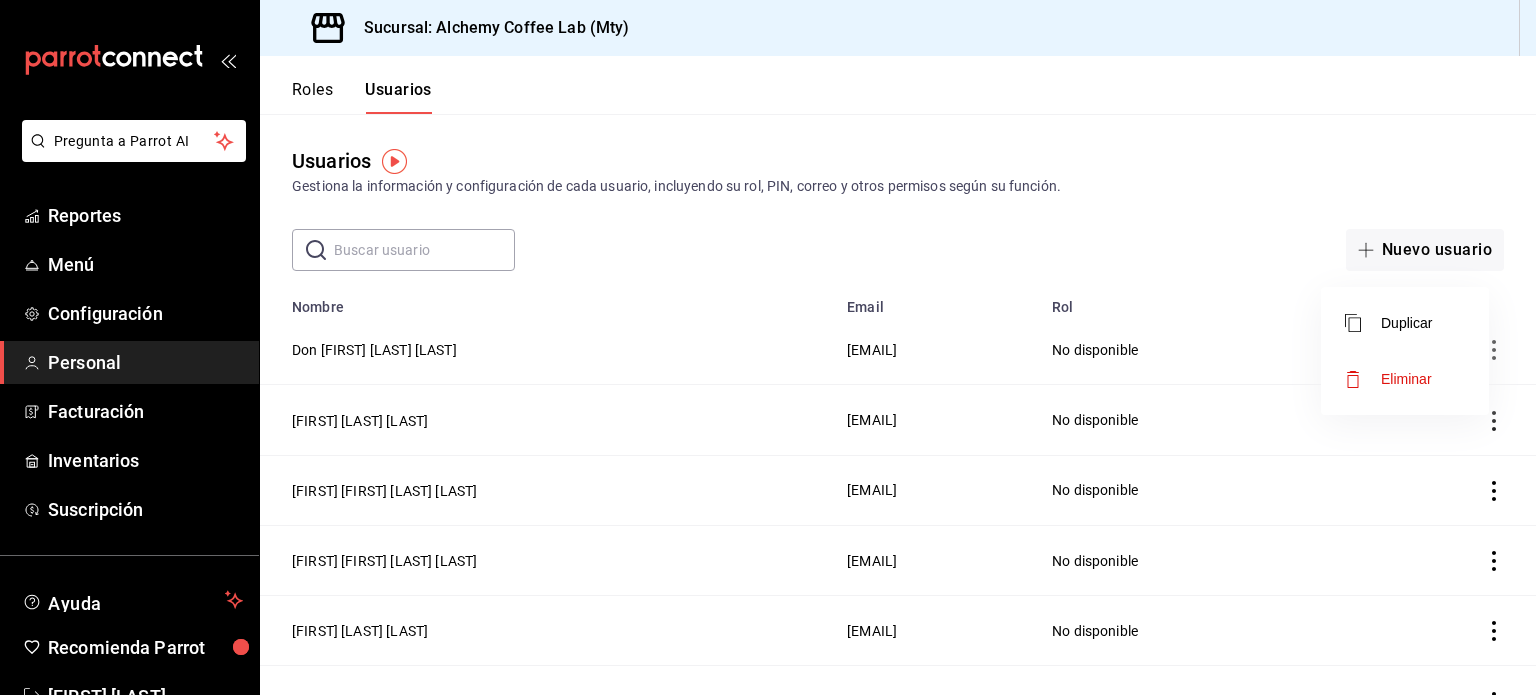 drag, startPoint x: 1188, startPoint y: 382, endPoint x: 1160, endPoint y: 359, distance: 36.23534 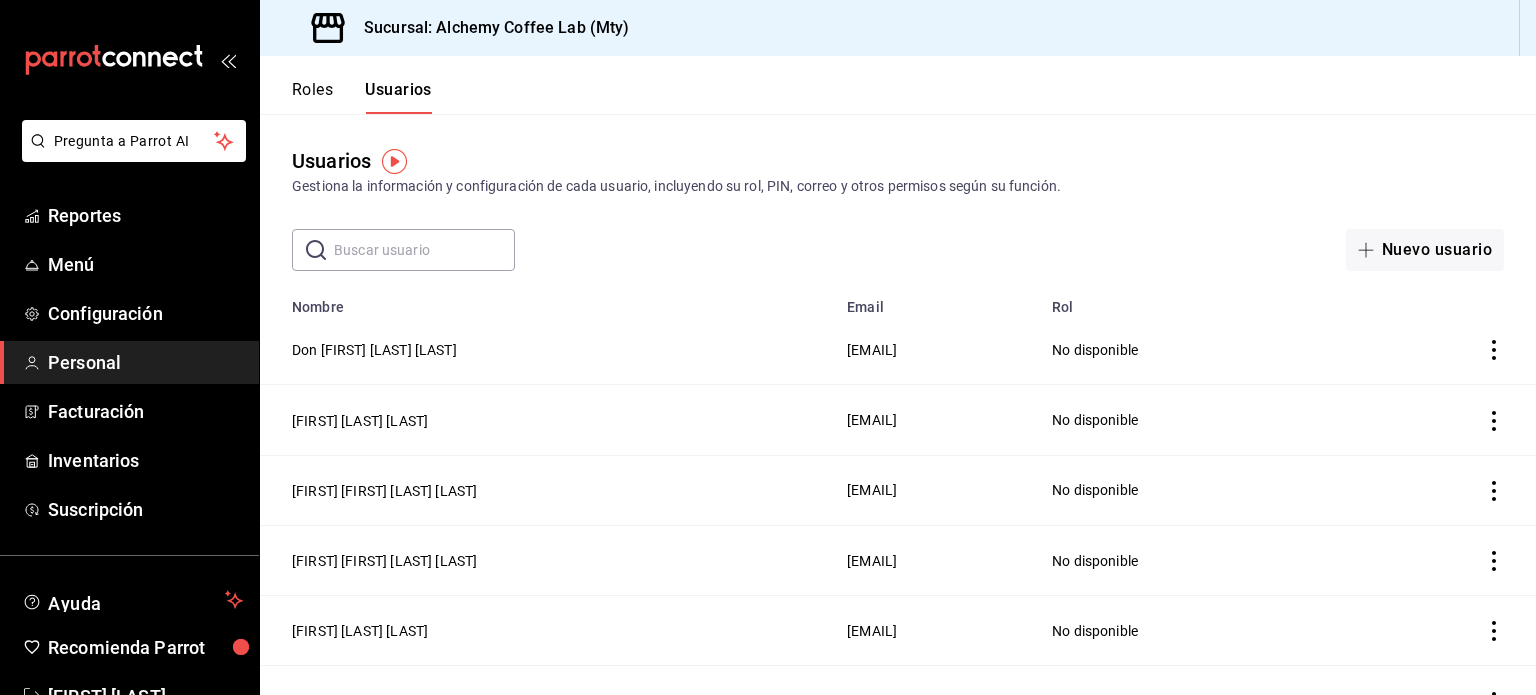 click on "Pregunta a Parrot AI Reportes   Menú   Configuración   Personal   Facturación   Inventarios   Suscripción   Ayuda Recomienda Parrot   [FIRST] [LAST]   Sugerir nueva función   Sucursal: Alchemy Coffee Lab (Mty) Roles Usuarios Usuarios Gestiona la información y configuración de cada usuario, incluyendo su rol, PIN, correo y otros permisos según su función. ​ ​ Nuevo usuario Lo sentimos, no pudimos cargar la lista de usuarios. Reintentar Nombre Email Rol Don [FIRST] [LAST] [LAST] [EMAIL] No disponible Carmen Guadalupe Perez Pineda [EMAIL] No disponible Edgar Humberto Castillo Peña [EMAIL] No disponible Alfredo Jair Tamez Bueno [EMAIL] No disponible Jose Isaac Silva Ramirez [EMAIL] No disponible Juan Pablo Lopez Ramirez [EMAIL] No disponible No disponible Ir a video" at bounding box center (768, 347) 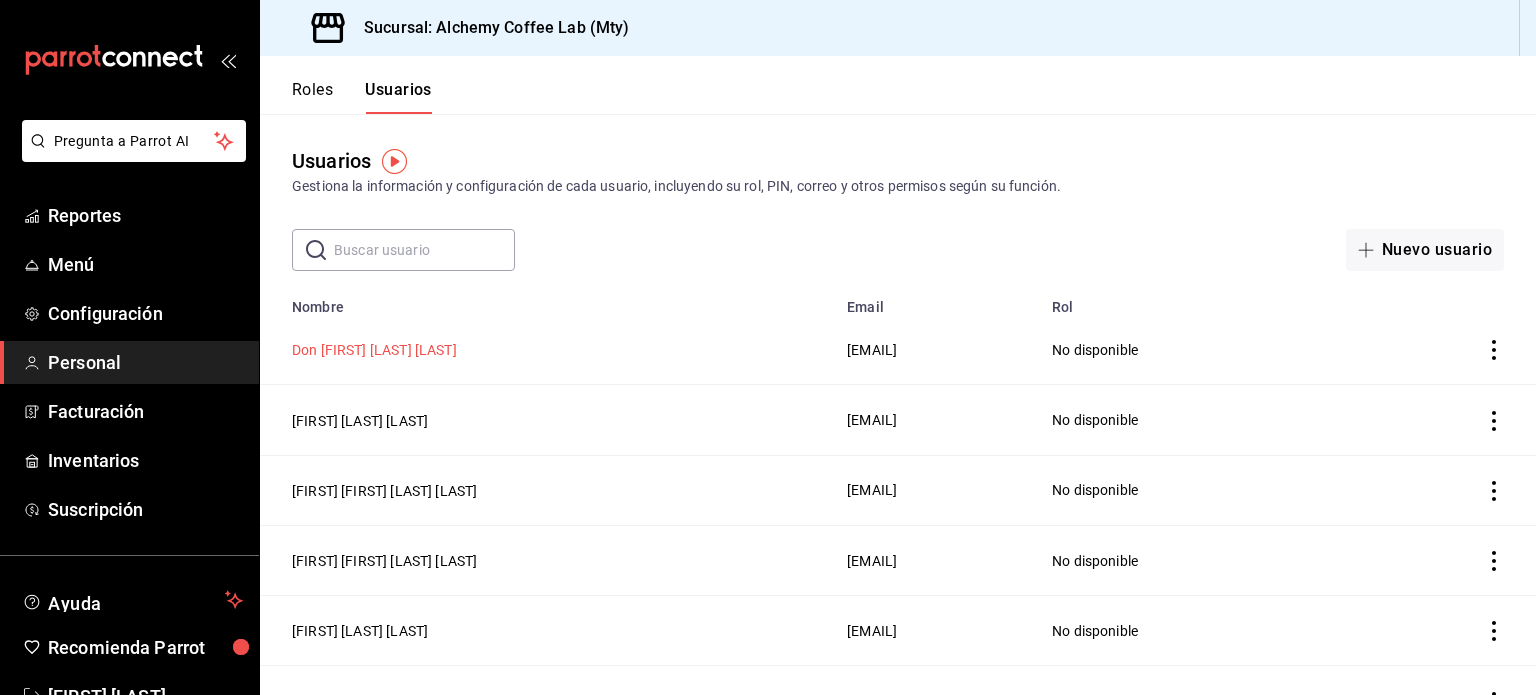 click on "Don [FIRST] [LAST] [LAST]" at bounding box center (374, 350) 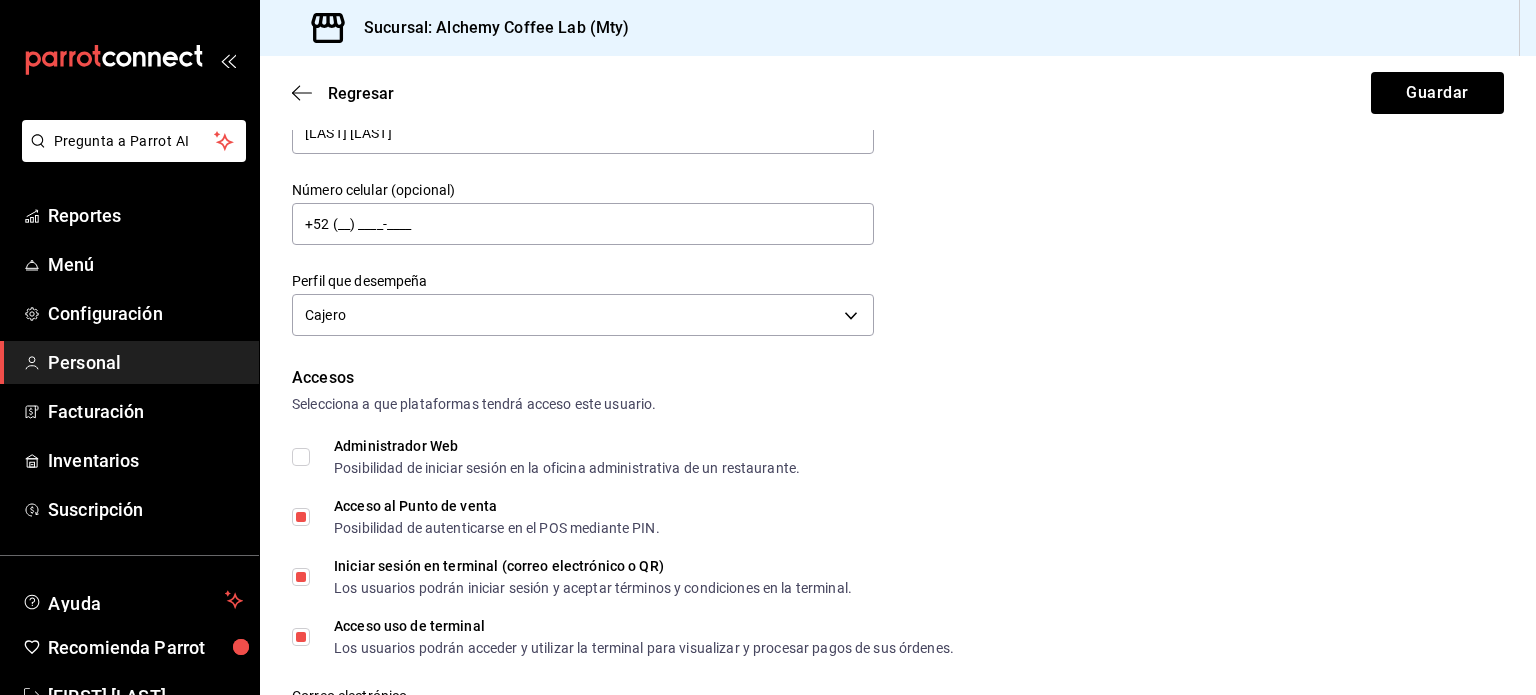 scroll, scrollTop: 224, scrollLeft: 0, axis: vertical 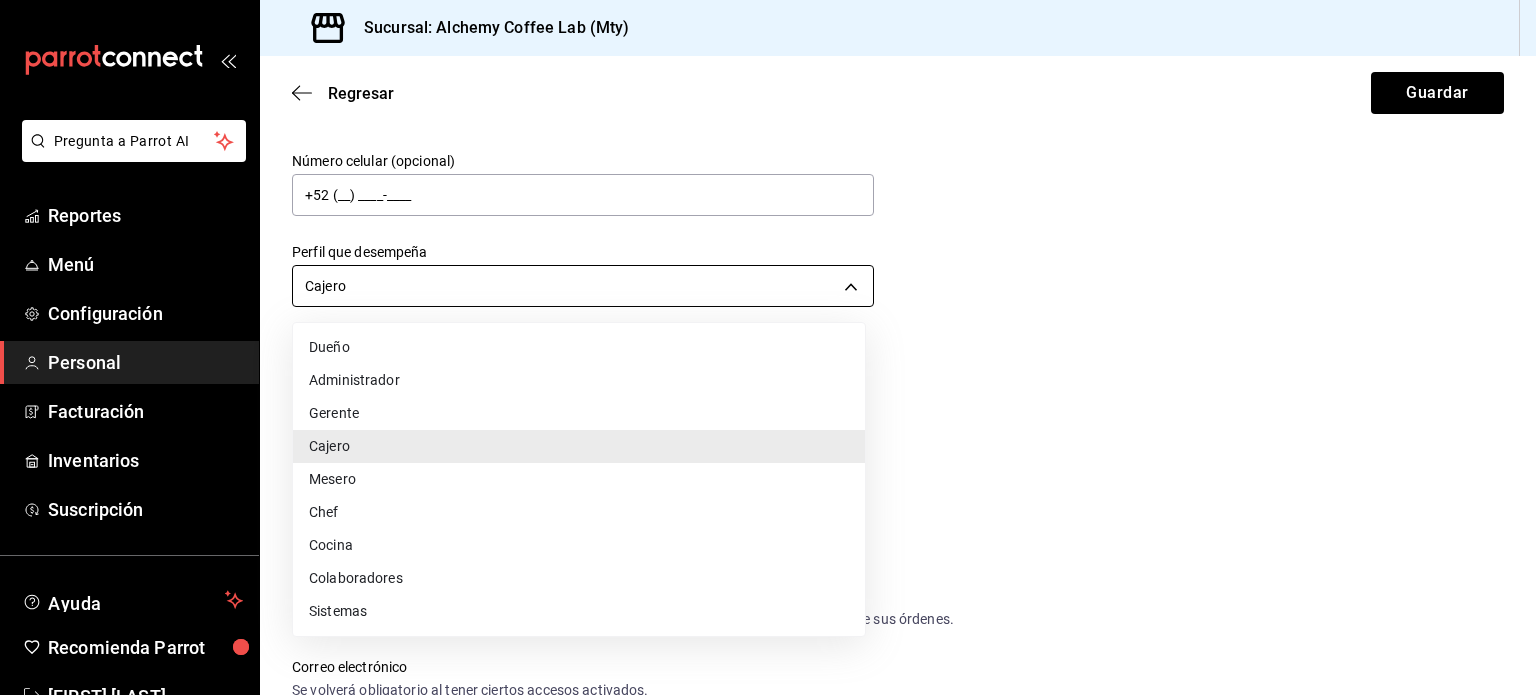 click on "Pregunta a Parrot AI Reportes   Menú   Configuración   Personal   Facturación   Inventarios   Suscripción   Ayuda Recomienda Parrot   [FIRST] [LAST]   Sugerir nueva función   Sucursal: Alchemy Coffee Lab (Mty) Regresar Guardar Datos personales Nombre Don [FIRST] Apellido [LAST] [LAST] Número celular (opcional) +52 (__) ____-____ Perfil que desempeña Cajero CASHIER Accesos Selecciona a que plataformas tendrá acceso este usuario. Administrador Web Posibilidad de iniciar sesión en la oficina administrativa de un restaurante.  Acceso al Punto de venta Posibilidad de autenticarse en el POS mediante PIN.  Iniciar sesión en terminal (correo electrónico o QR) Los usuarios podrán iniciar sesión y aceptar términos y condiciones en la terminal. Acceso uso de terminal Los usuarios podrán acceder y utilizar la terminal para visualizar y procesar pagos de sus órdenes. Correo electrónico Se volverá obligatorio al tener ciertos accesos activados. [EMAIL] Contraseña PIN" at bounding box center [768, 347] 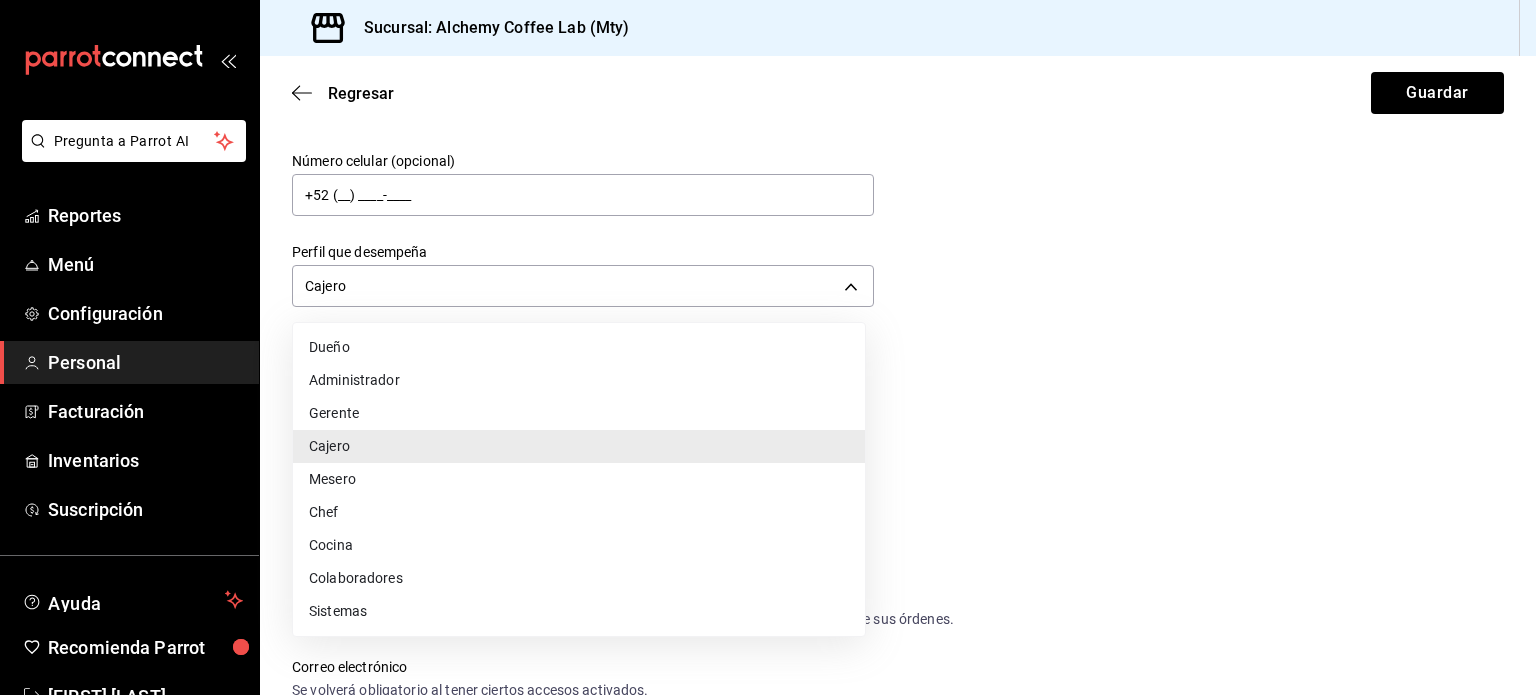 click at bounding box center (768, 347) 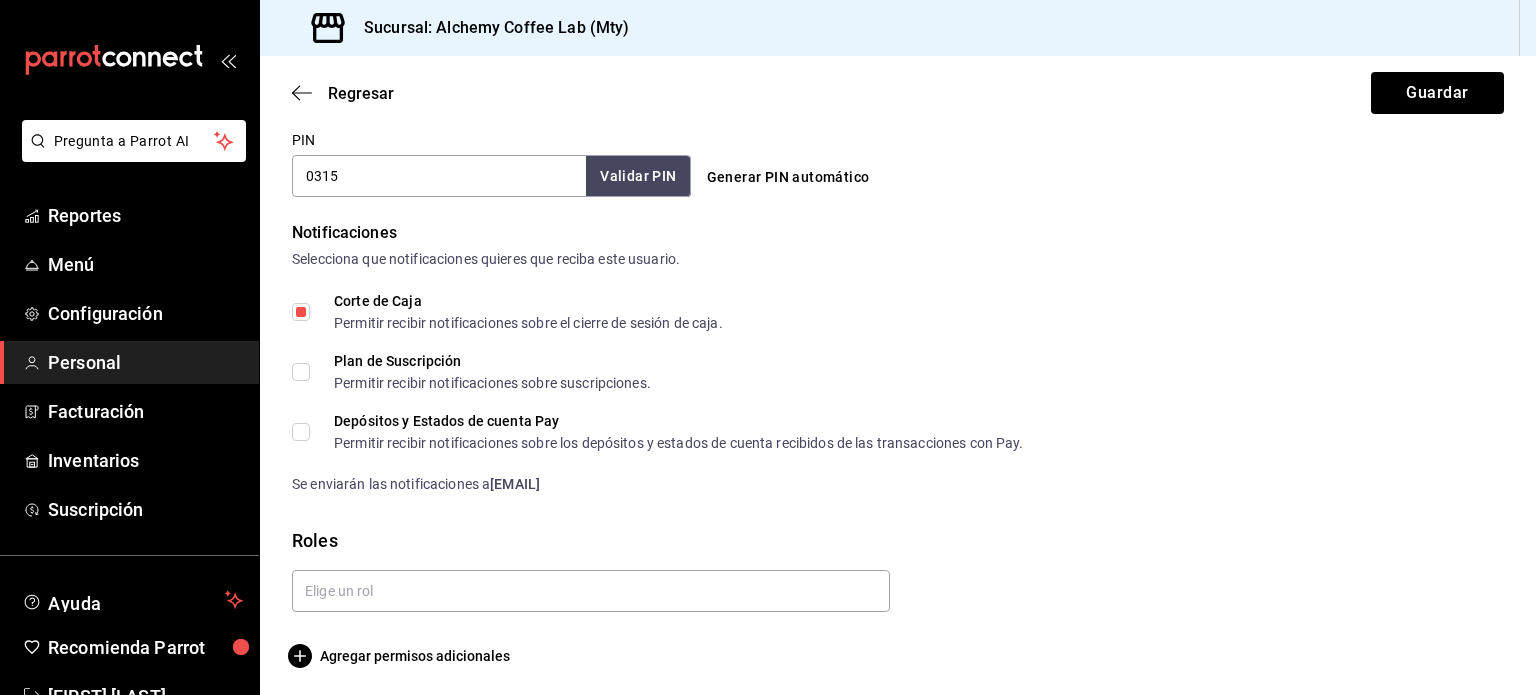 scroll, scrollTop: 948, scrollLeft: 0, axis: vertical 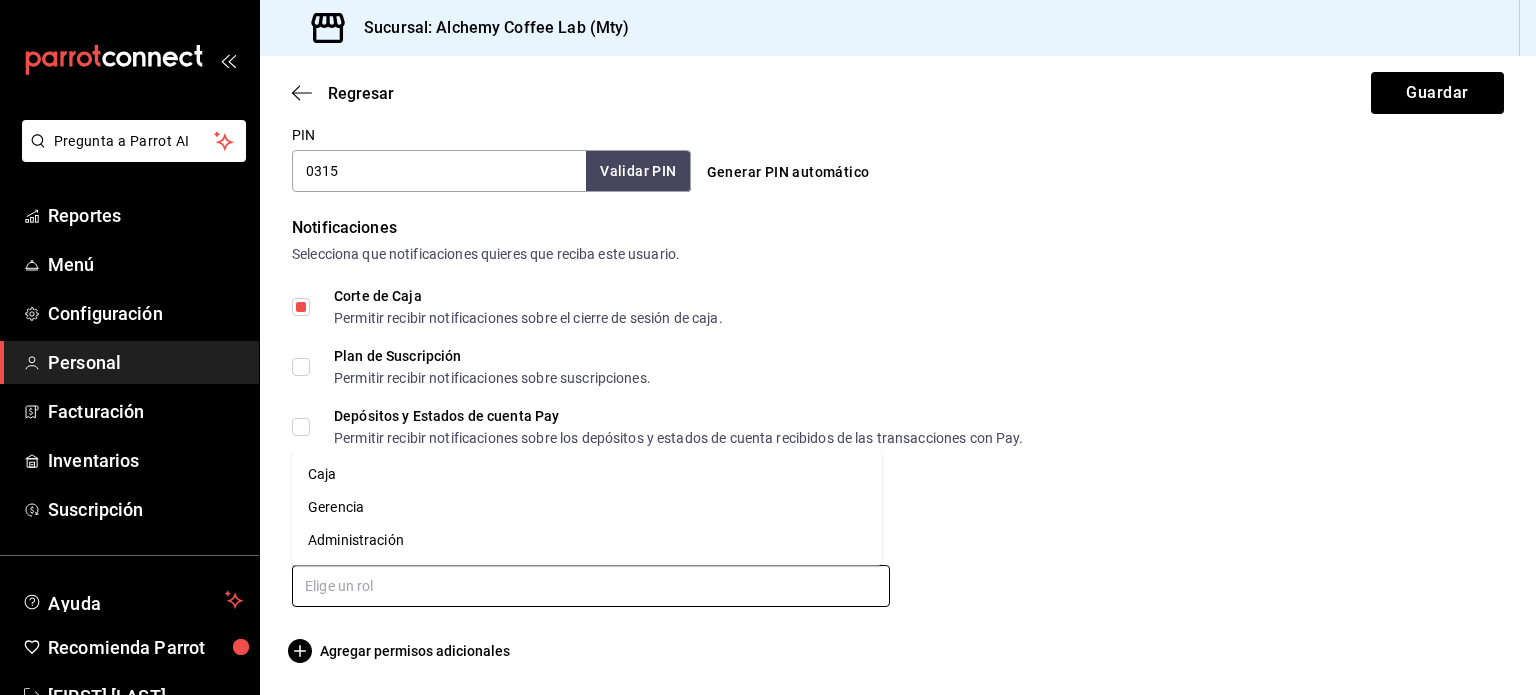 click at bounding box center (591, 586) 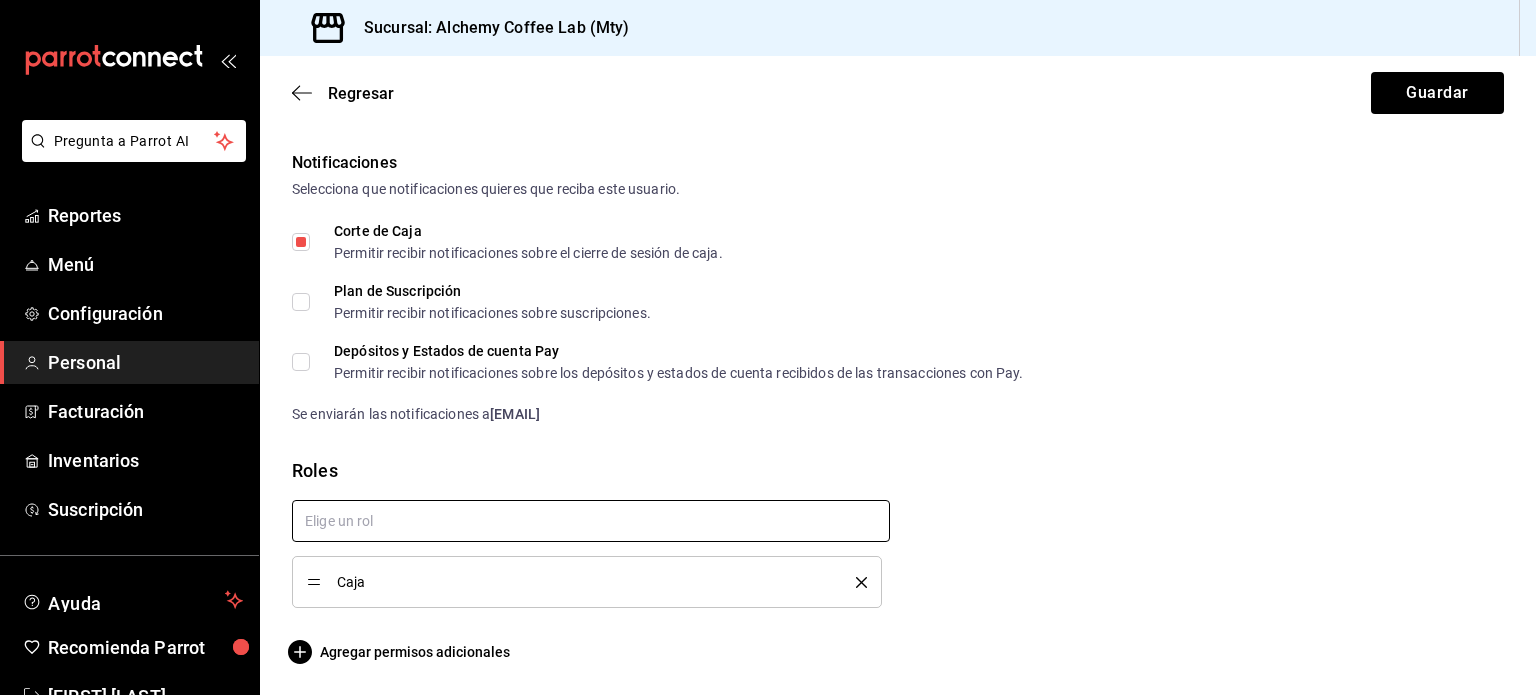 scroll, scrollTop: 1012, scrollLeft: 0, axis: vertical 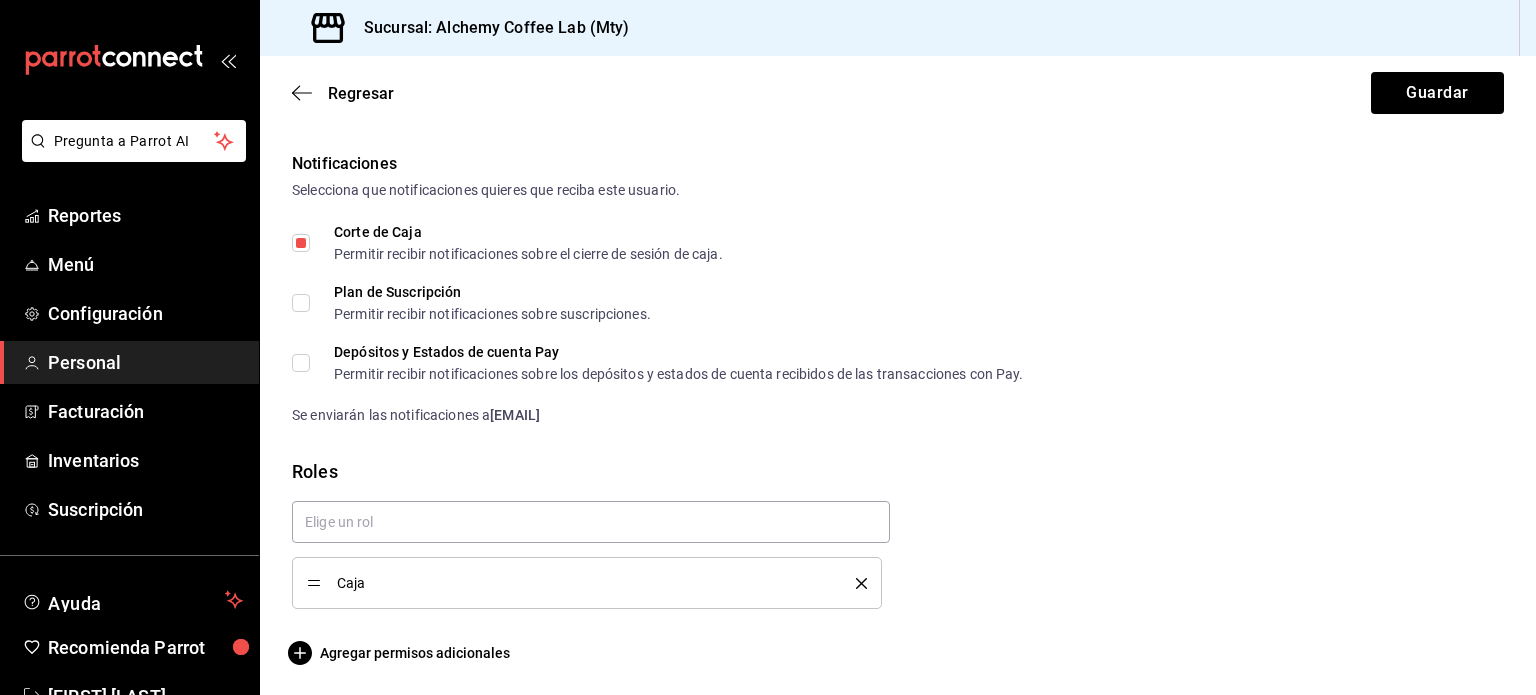 click on "Caja" at bounding box center [581, 583] 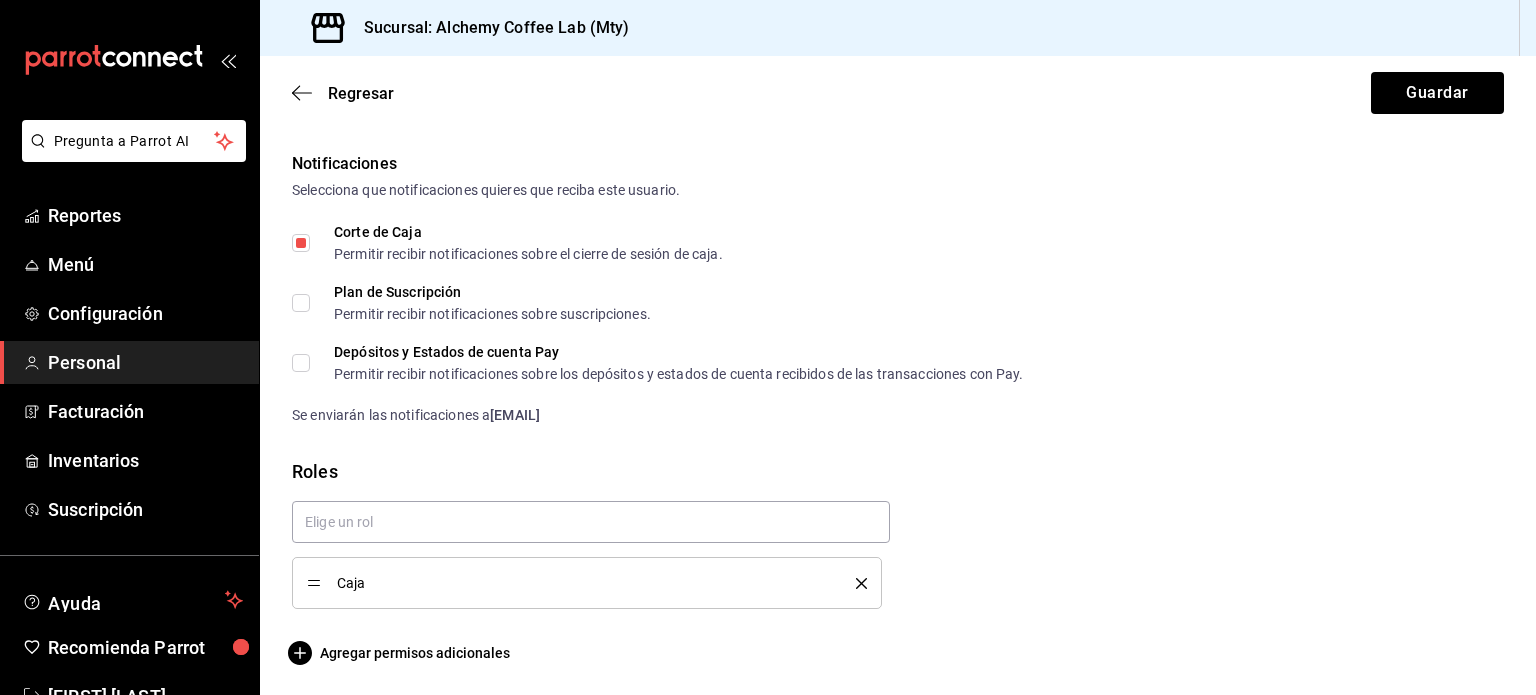 click on "Caja" at bounding box center [581, 583] 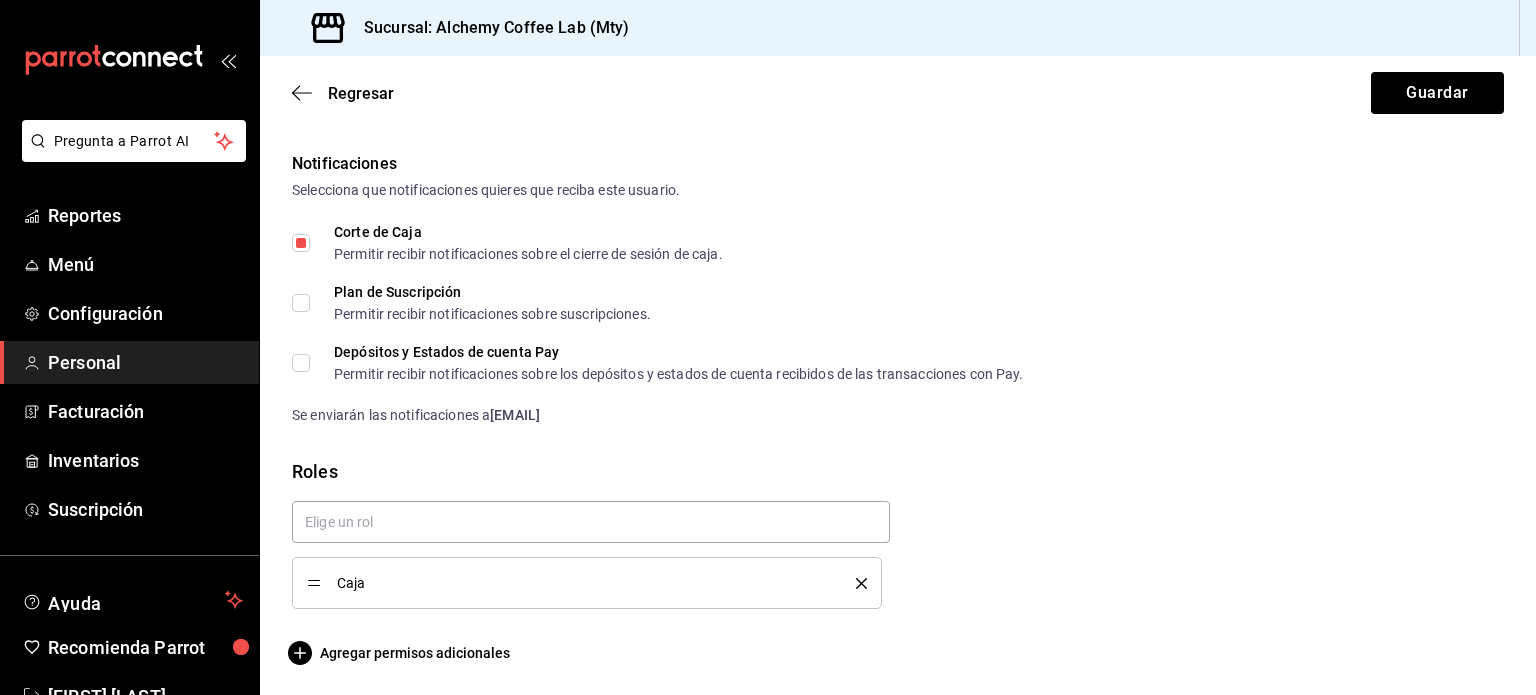 scroll, scrollTop: 1013, scrollLeft: 0, axis: vertical 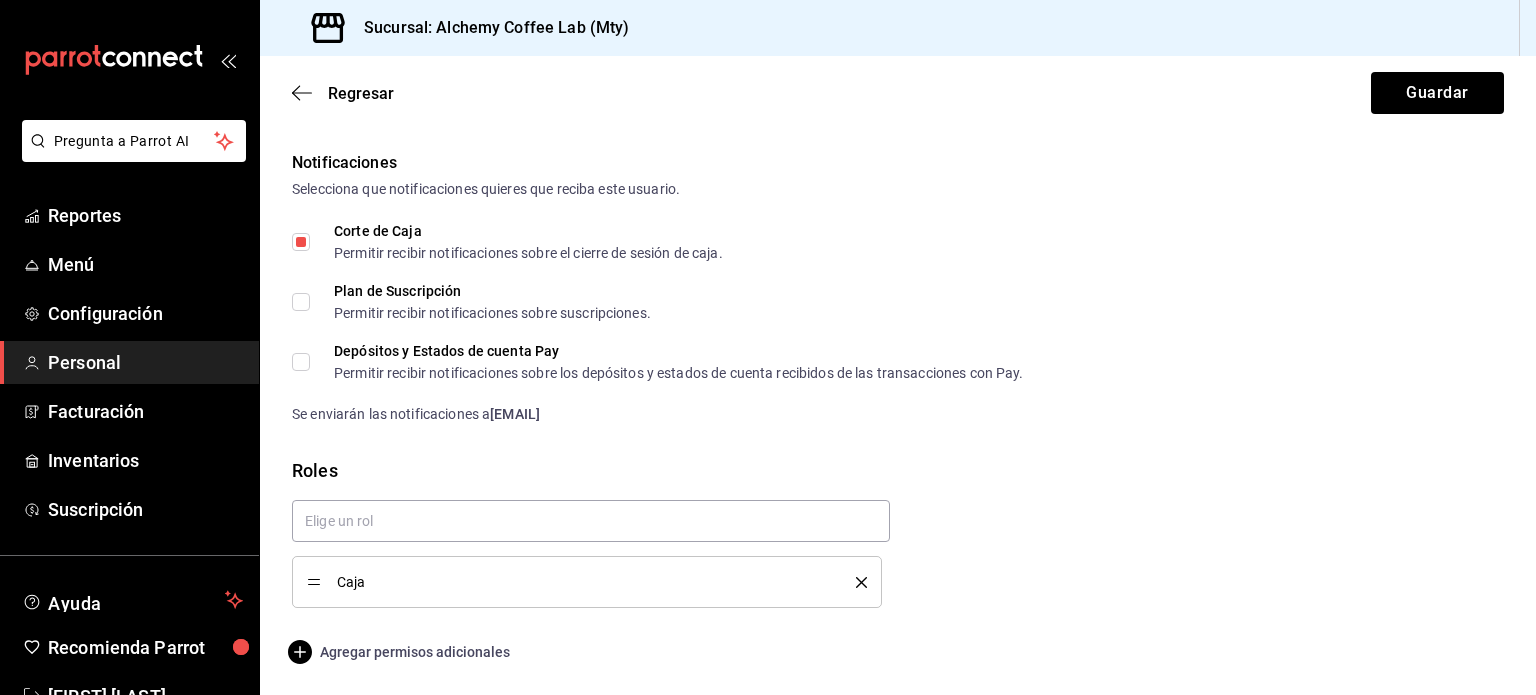 click 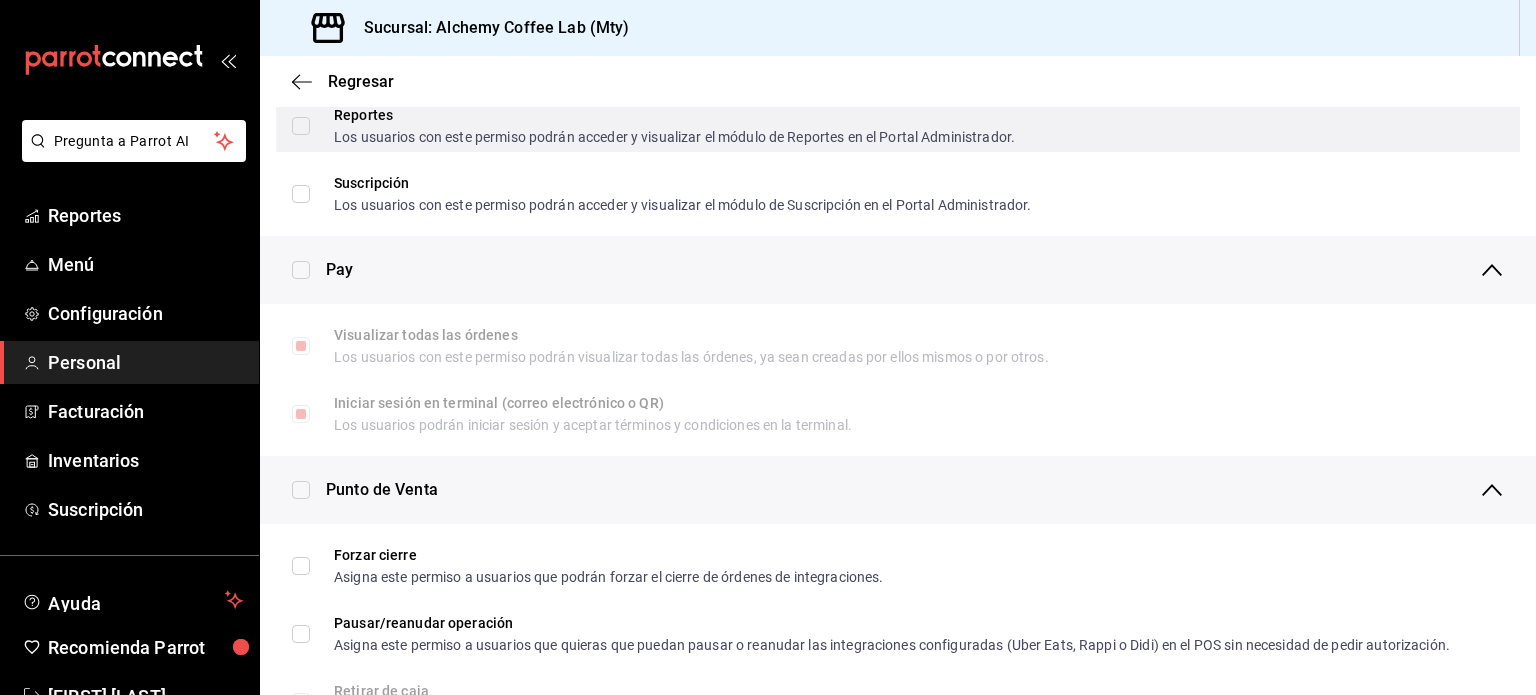 scroll, scrollTop: 1306, scrollLeft: 0, axis: vertical 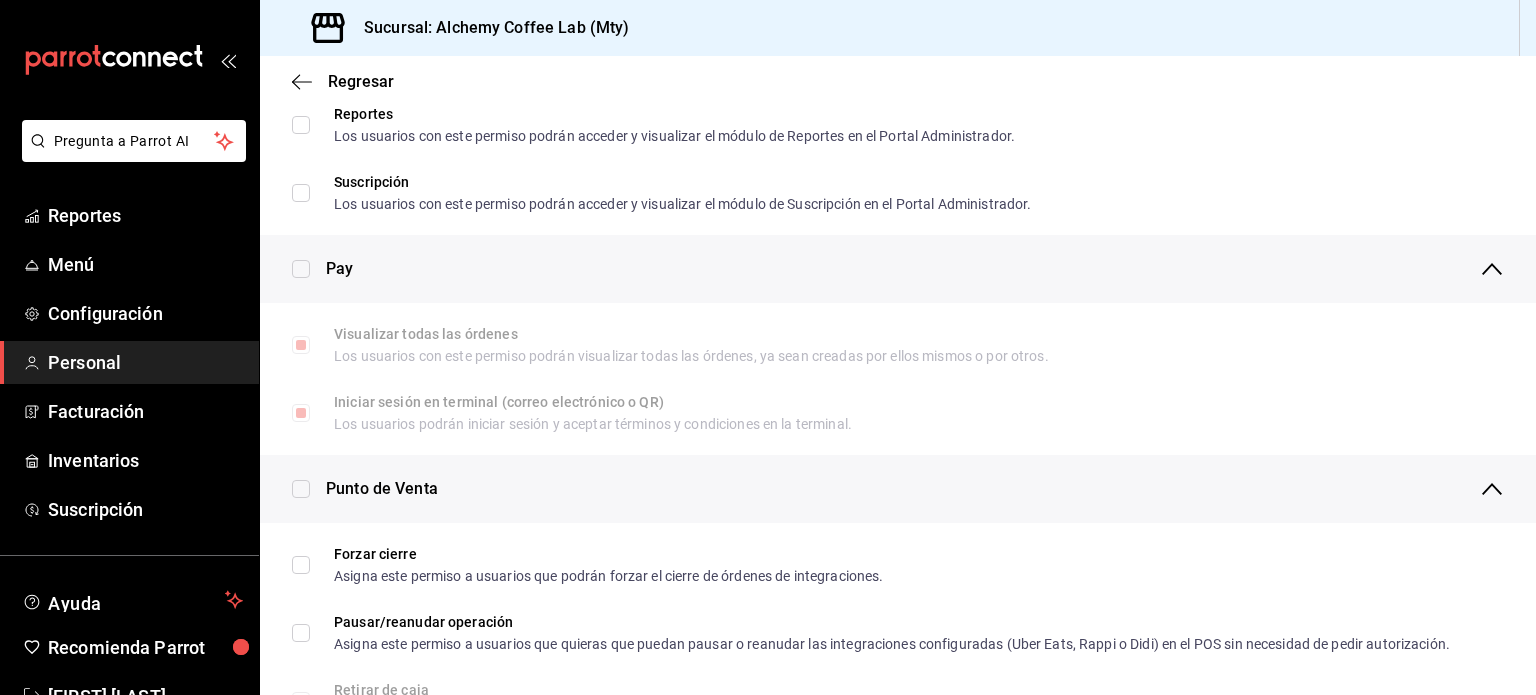 click at bounding box center (301, 269) 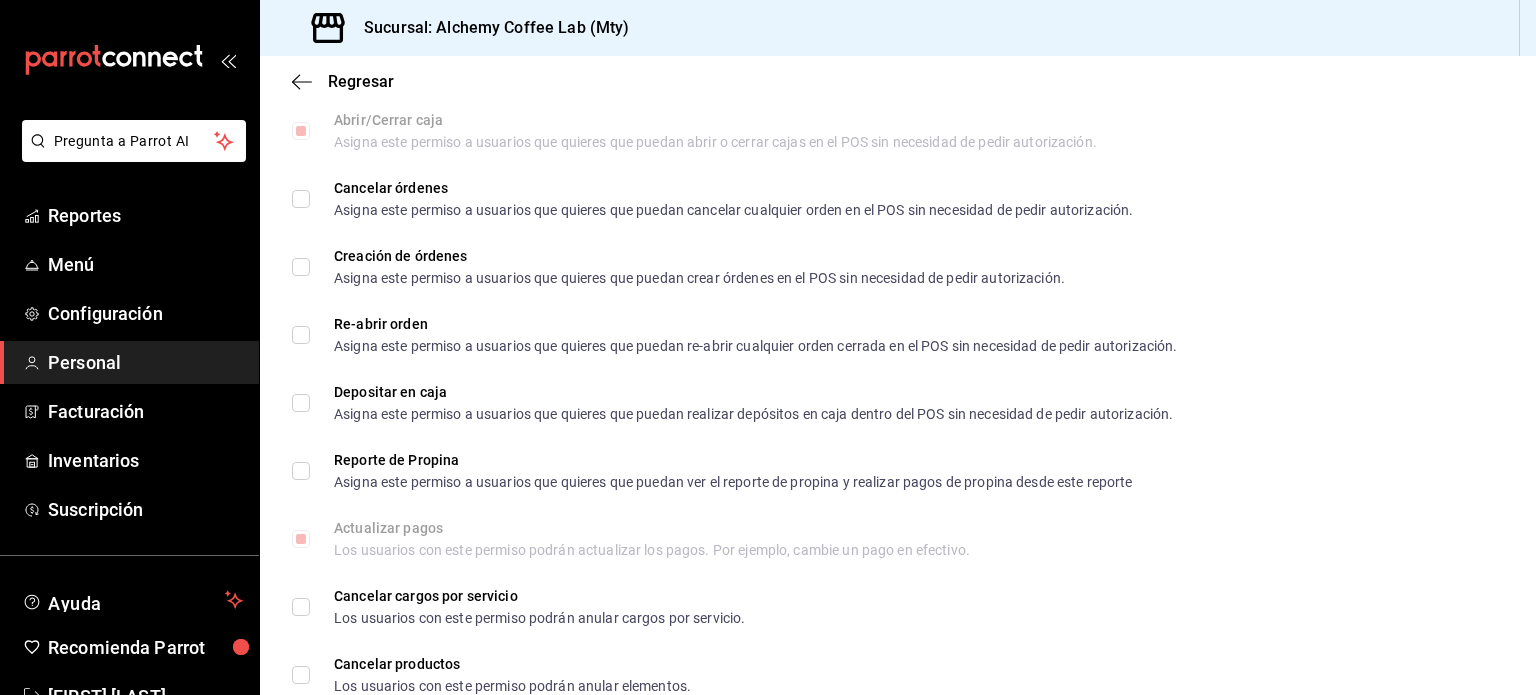 scroll, scrollTop: 1947, scrollLeft: 0, axis: vertical 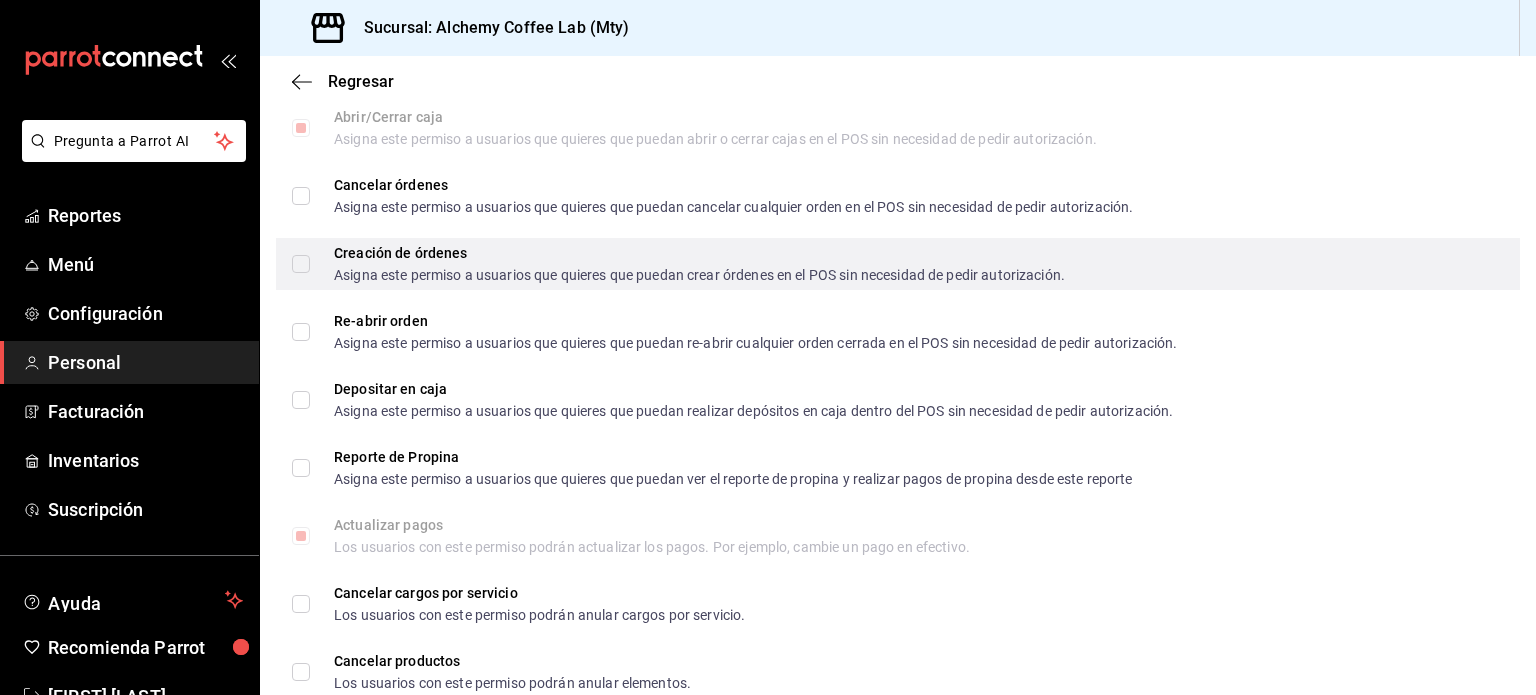 click on "Creación de órdenes Asigna este permiso a usuarios que quieres que puedan crear órdenes en el POS sin necesidad de pedir autorización." at bounding box center [687, 264] 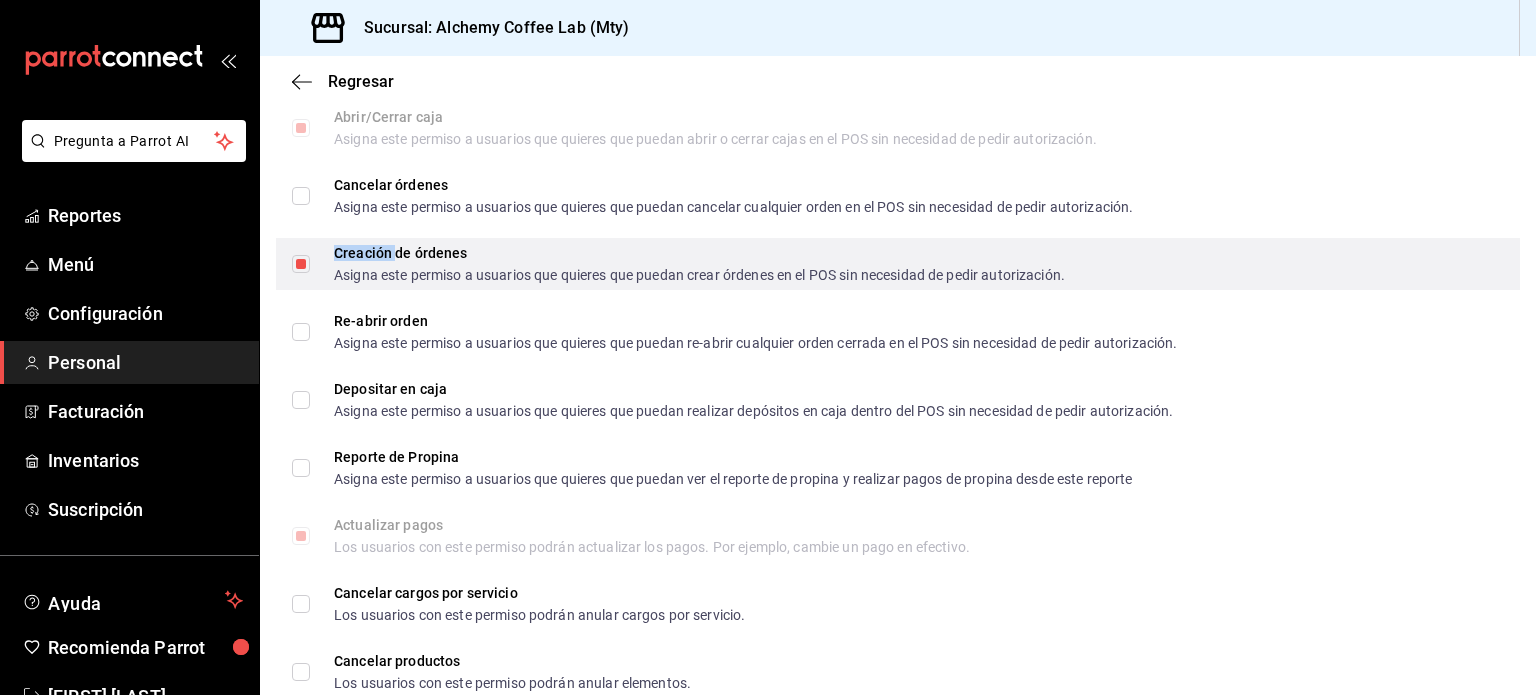 click on "Creación de órdenes Asigna este permiso a usuarios que quieres que puedan crear órdenes en el POS sin necesidad de pedir autorización." at bounding box center [898, 264] 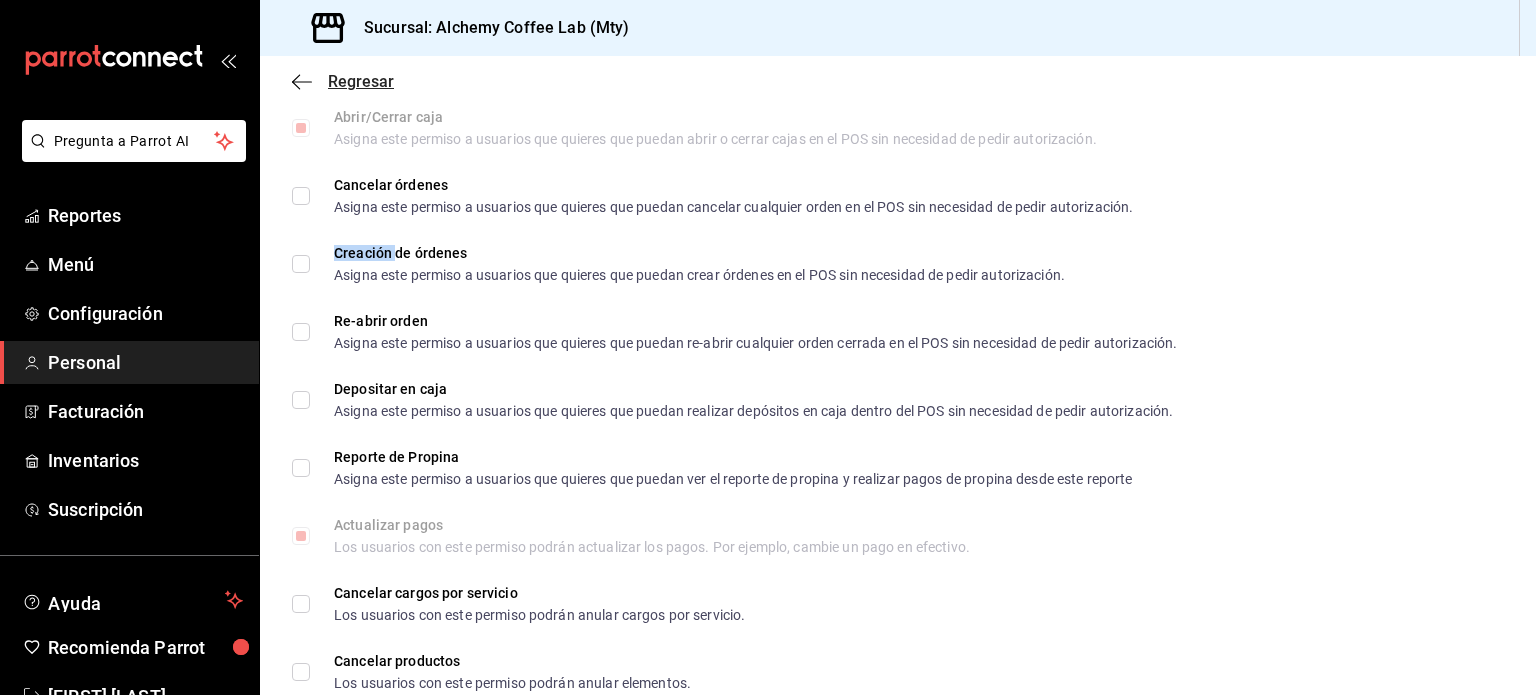 click 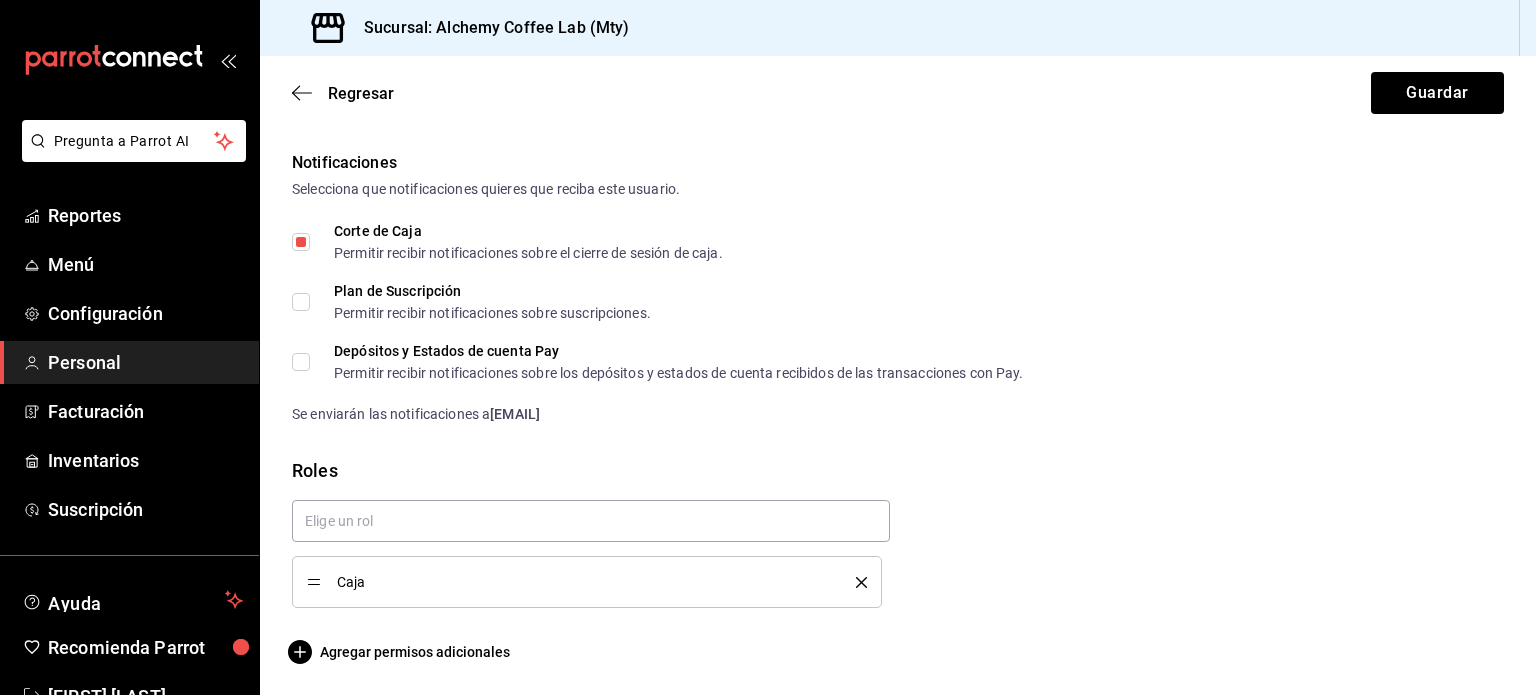 scroll, scrollTop: 1013, scrollLeft: 0, axis: vertical 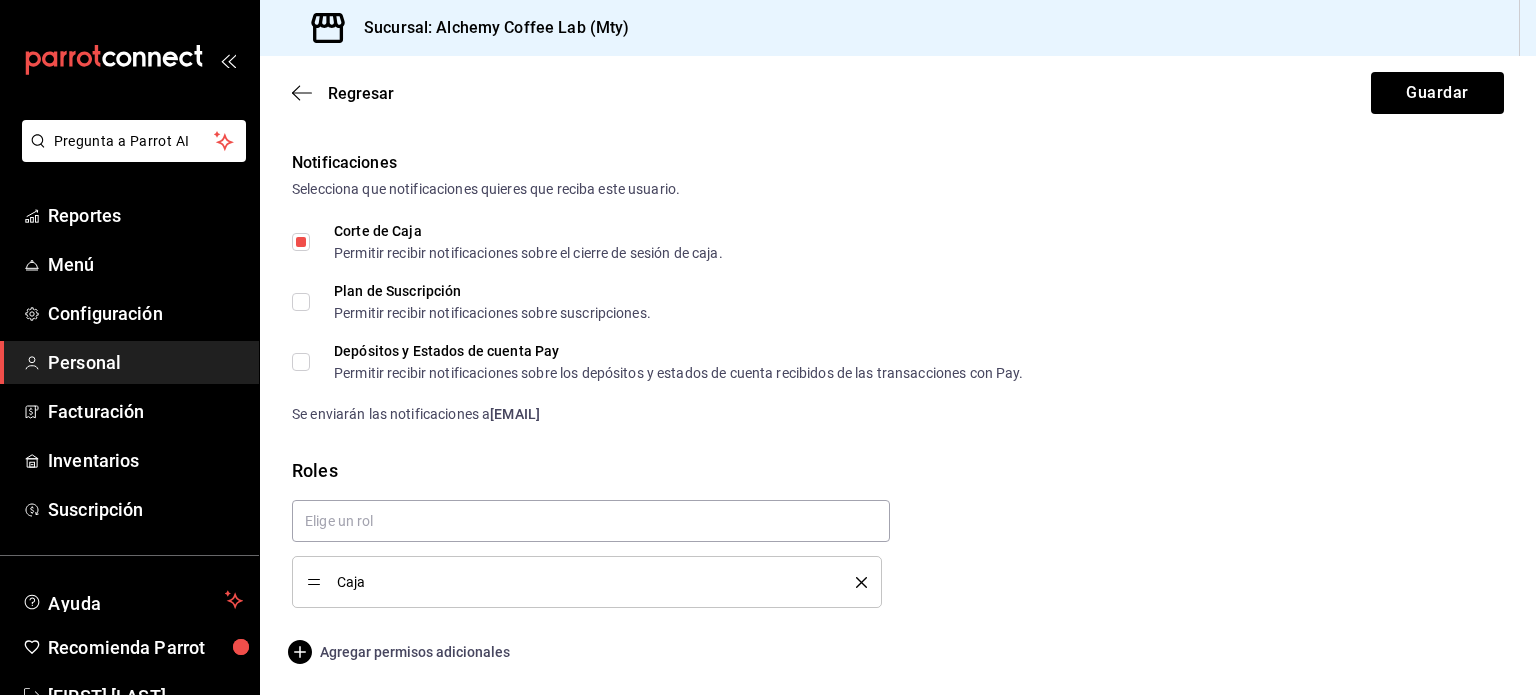 click on "Agregar permisos adicionales" at bounding box center (401, 652) 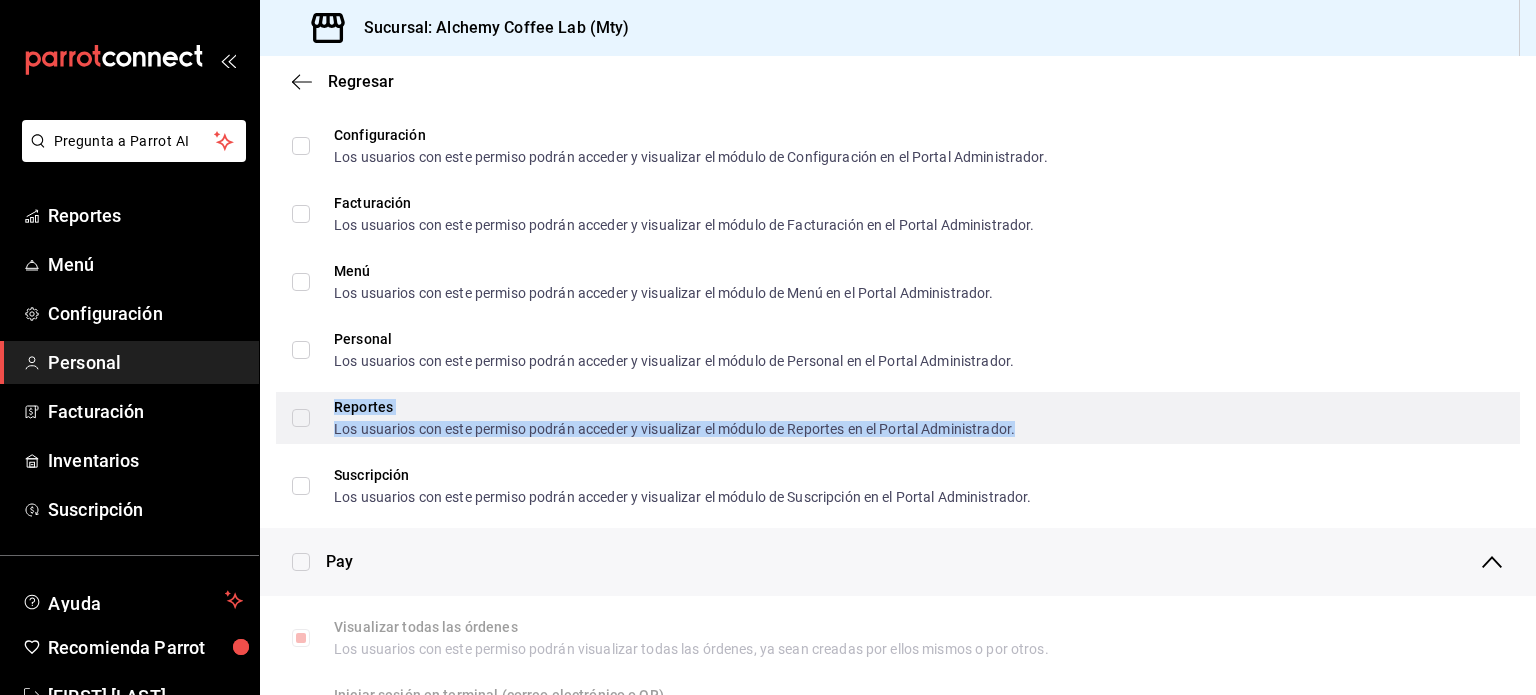 click on "Reportes Los usuarios con este permiso podrán acceder y visualizar el módulo de Reportes en el Portal Administrador." at bounding box center [674, 418] 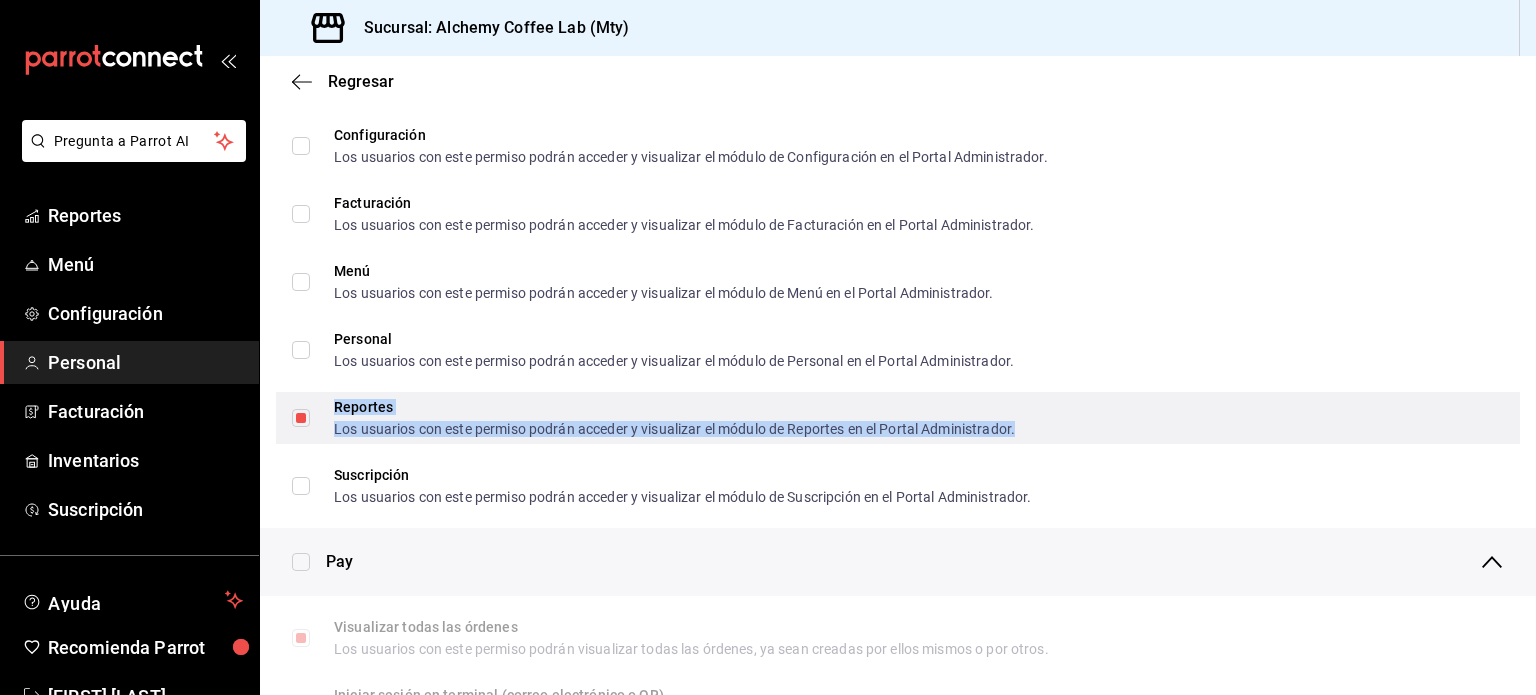 click on "Reportes Los usuarios con este permiso podrán acceder y visualizar el módulo de Reportes en el Portal Administrador." at bounding box center [674, 418] 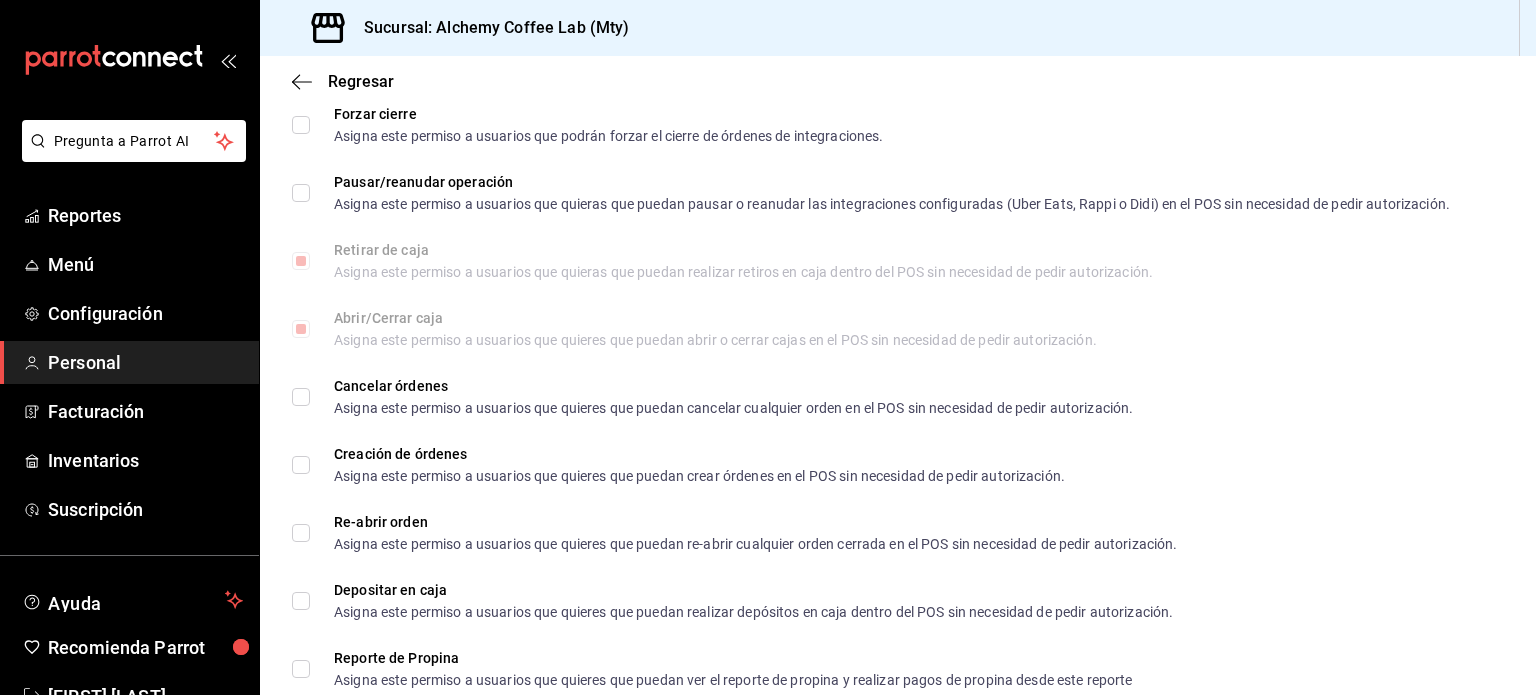 scroll, scrollTop: 1750, scrollLeft: 0, axis: vertical 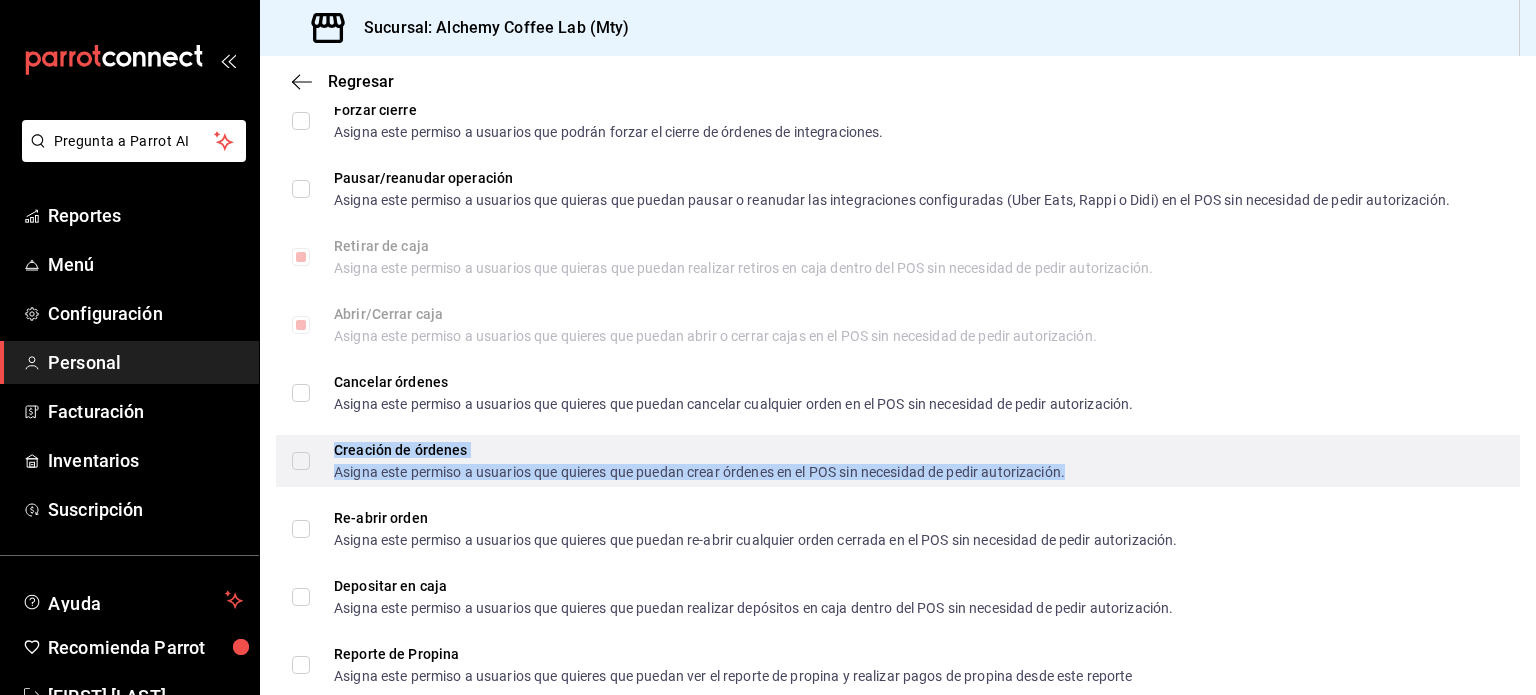 click on "Creación de órdenes" at bounding box center (699, 450) 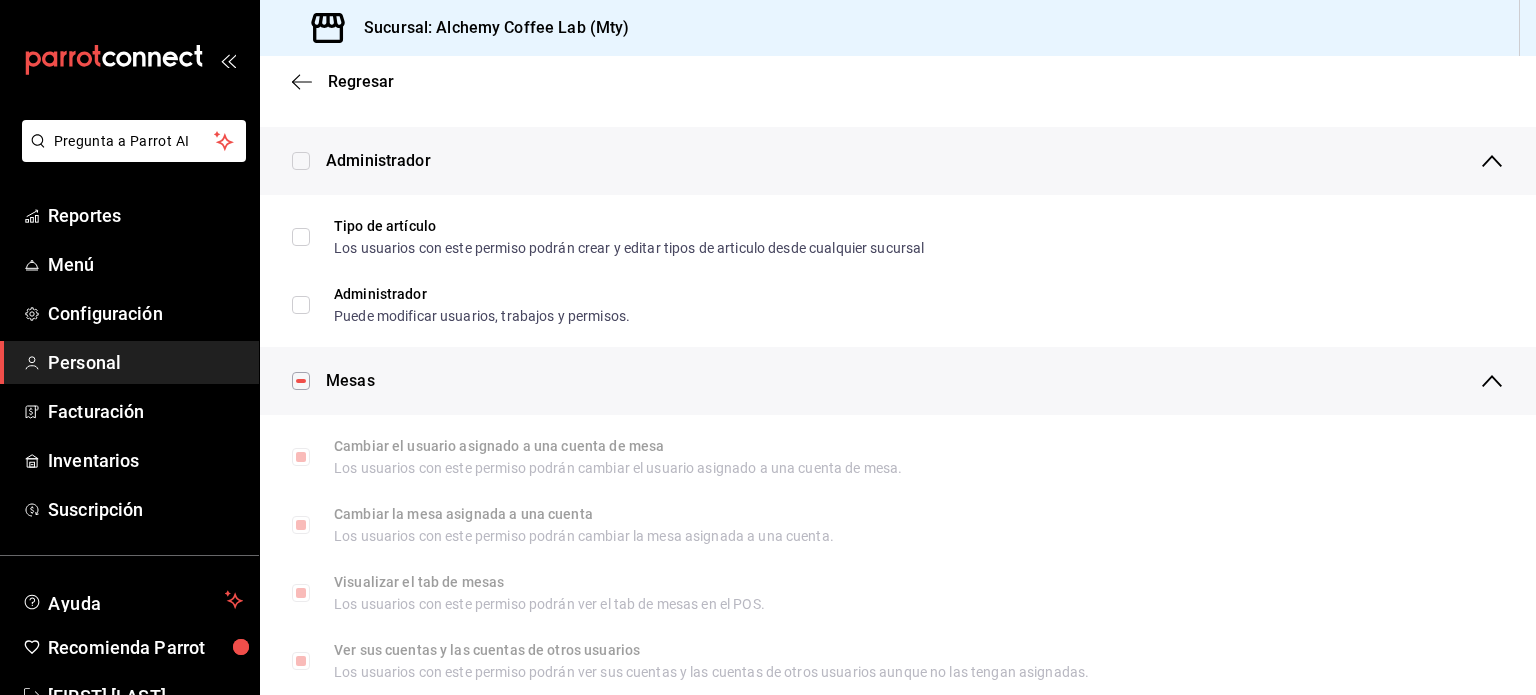 scroll, scrollTop: 0, scrollLeft: 0, axis: both 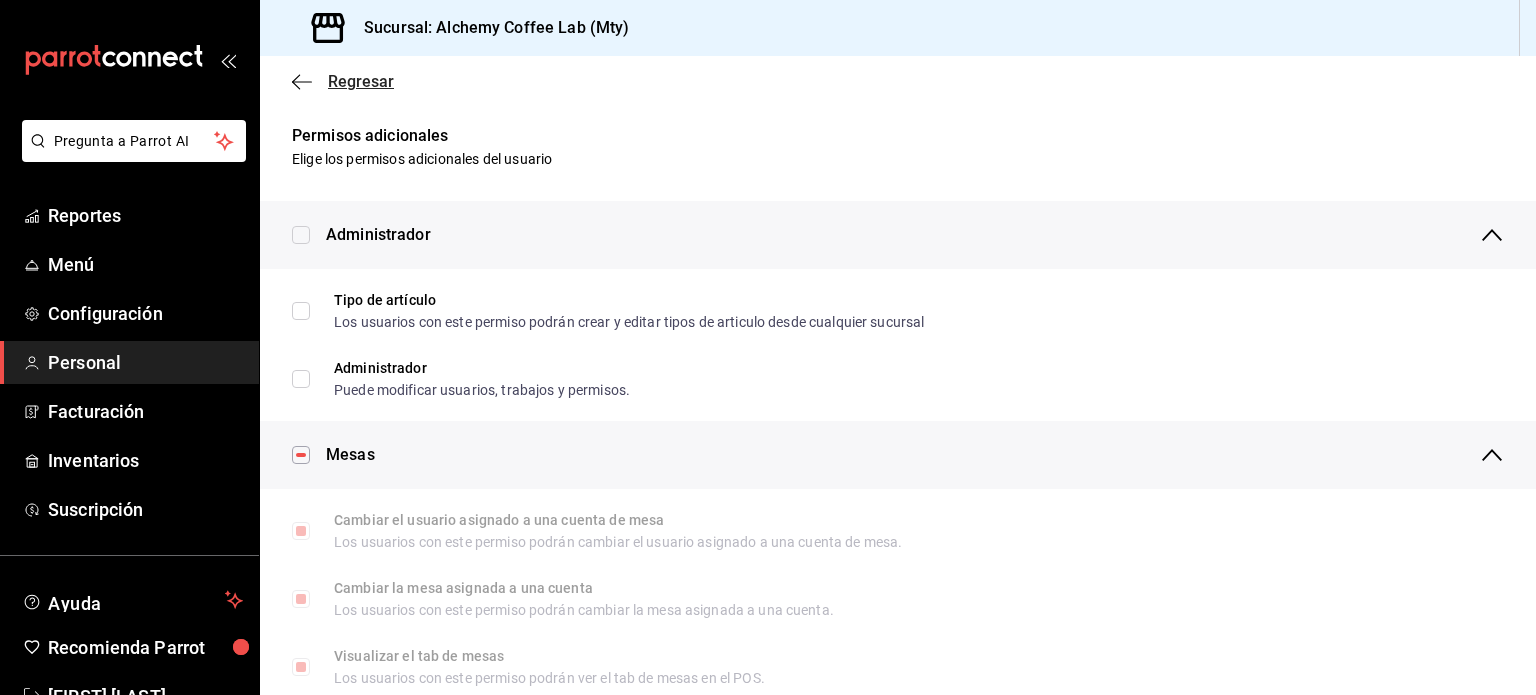 click 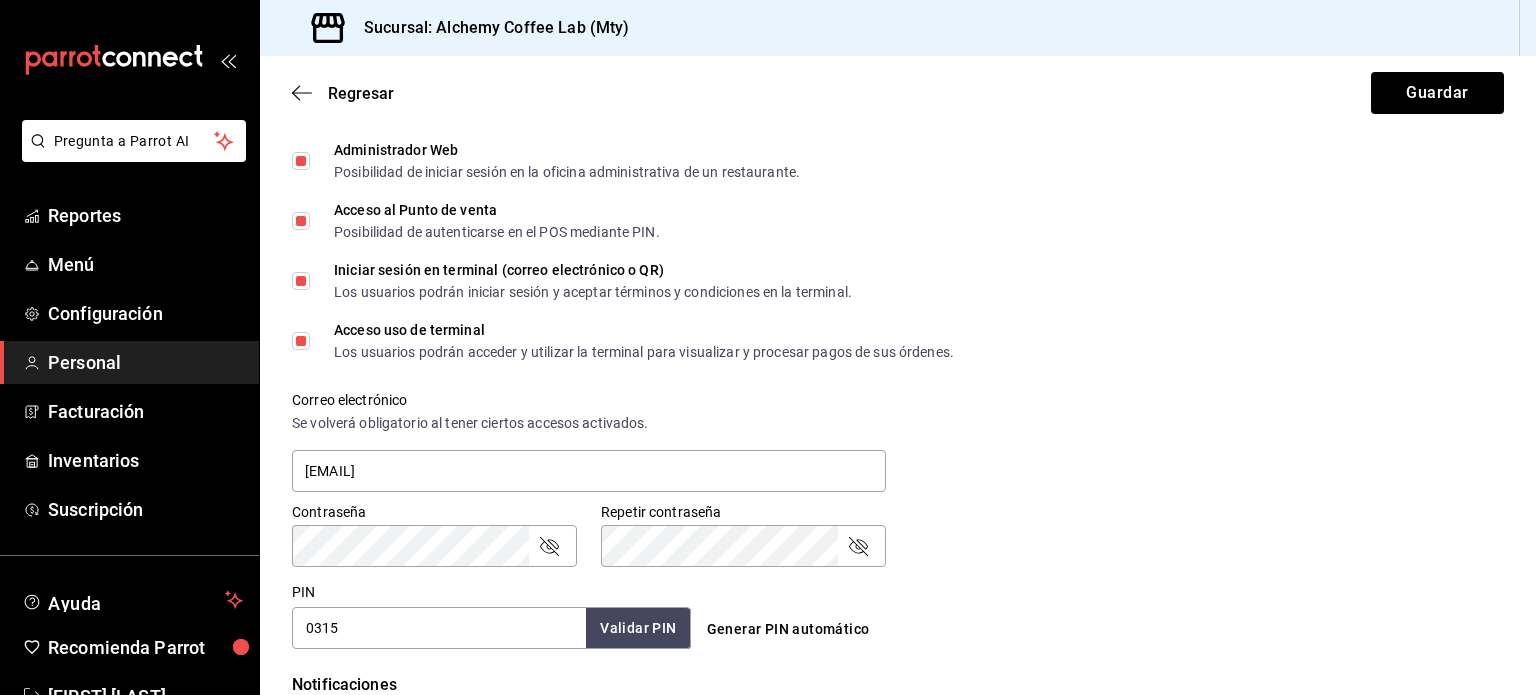scroll, scrollTop: 1013, scrollLeft: 0, axis: vertical 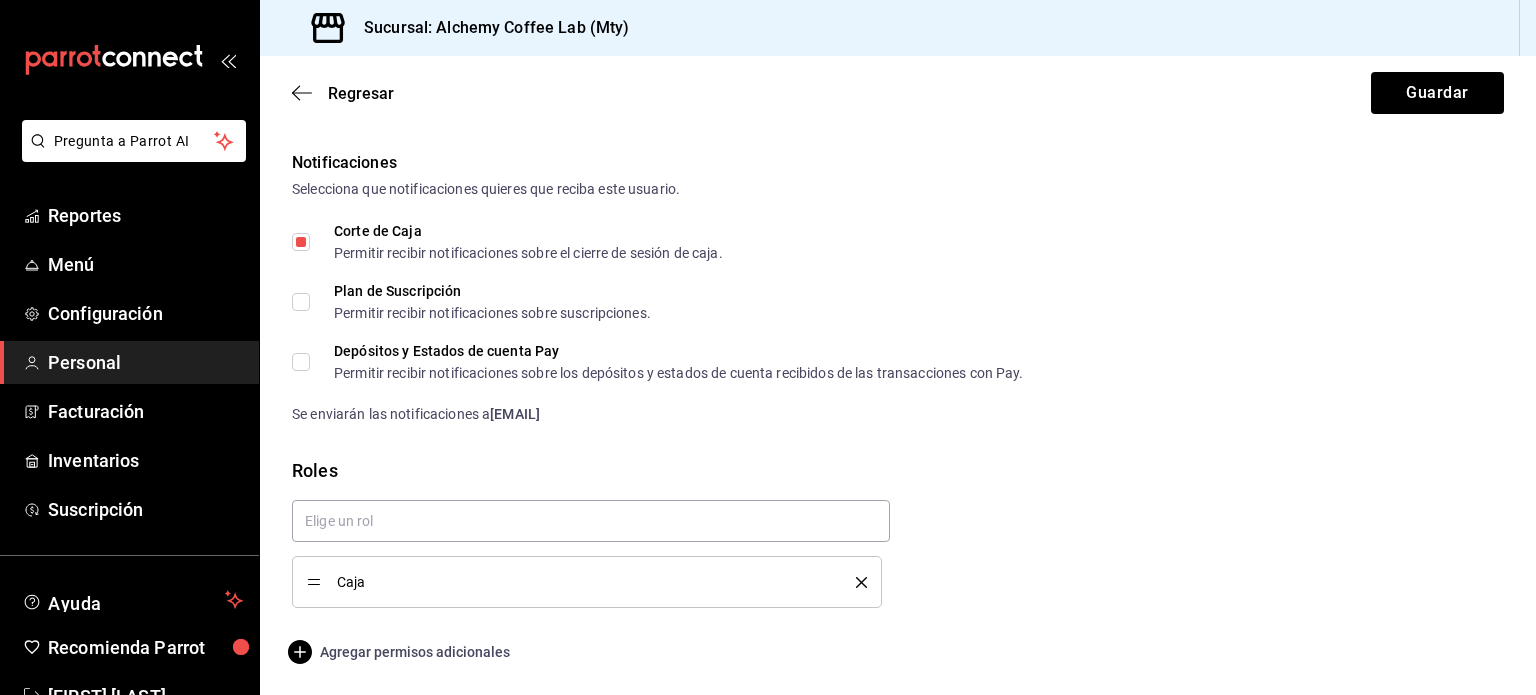 click on "Agregar permisos adicionales" at bounding box center (401, 652) 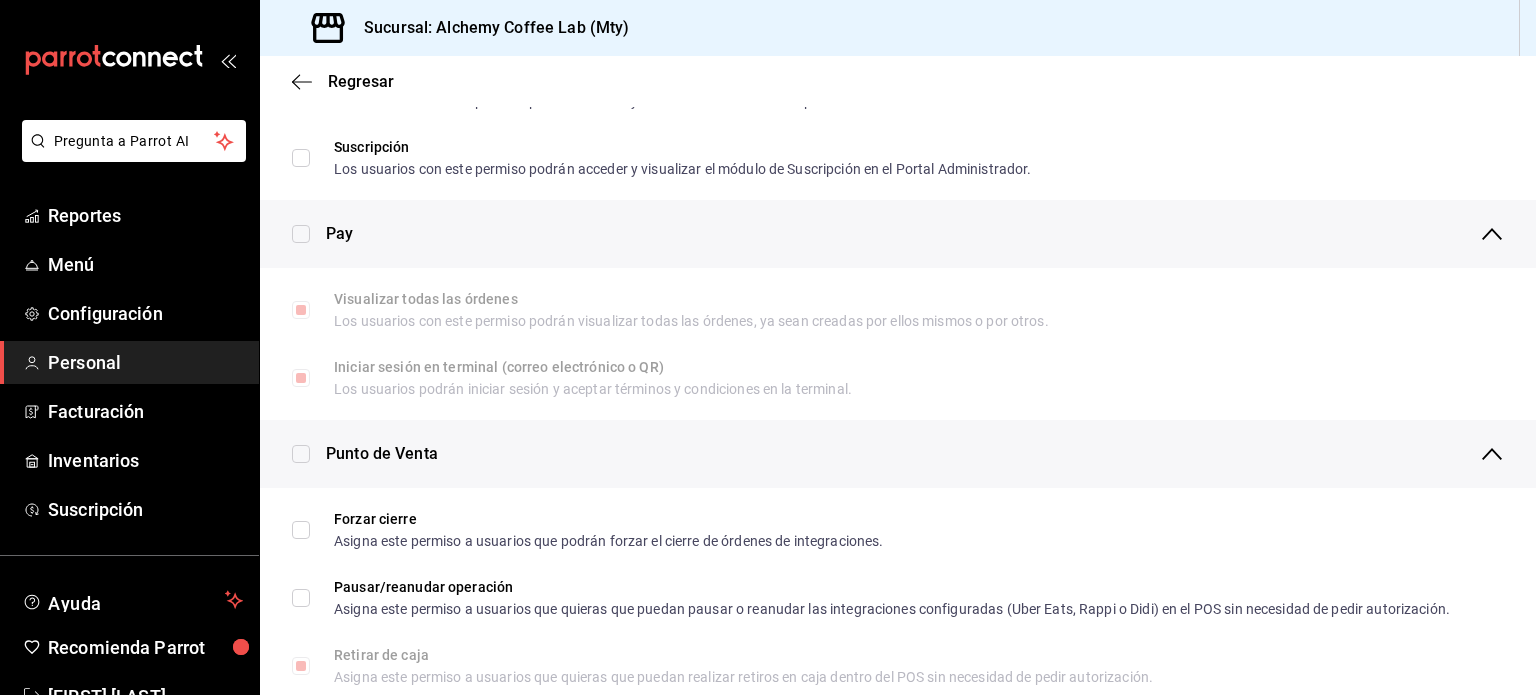 scroll, scrollTop: 1320, scrollLeft: 0, axis: vertical 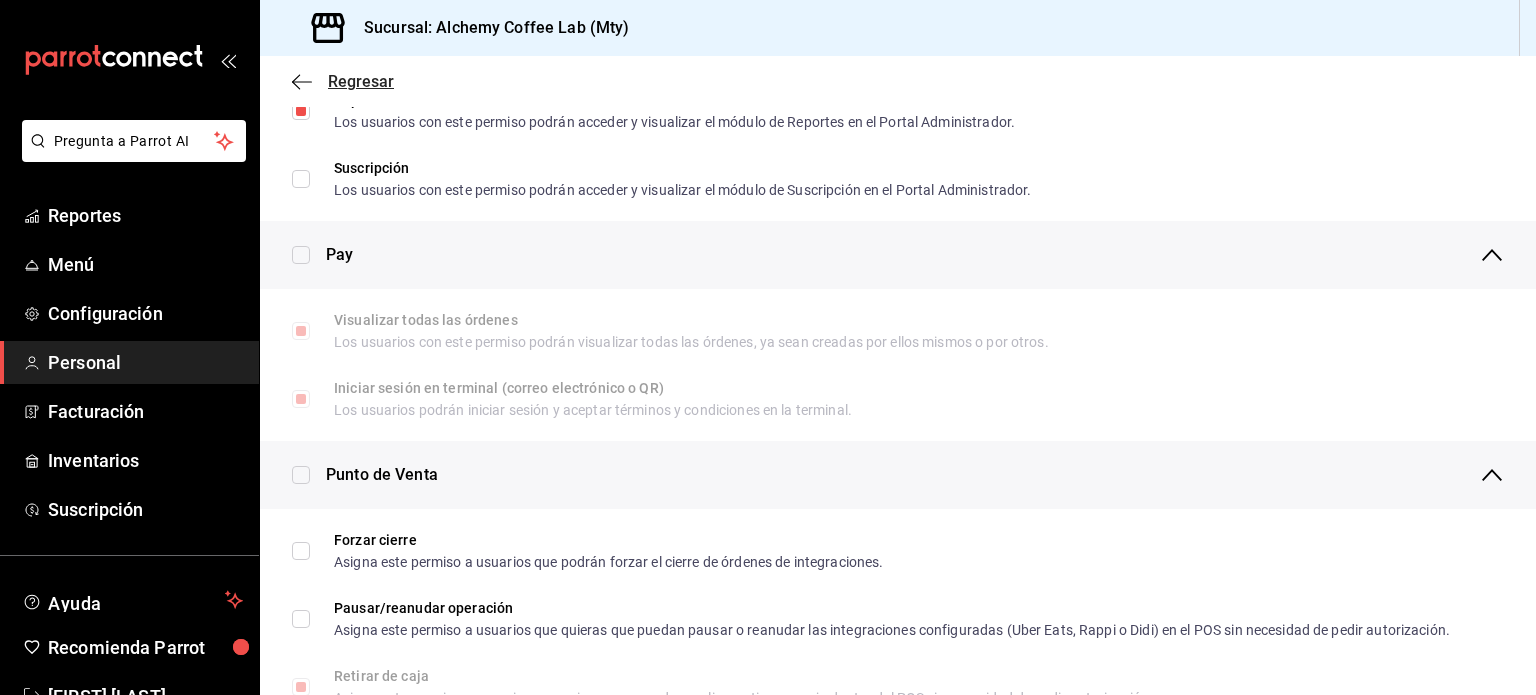 click 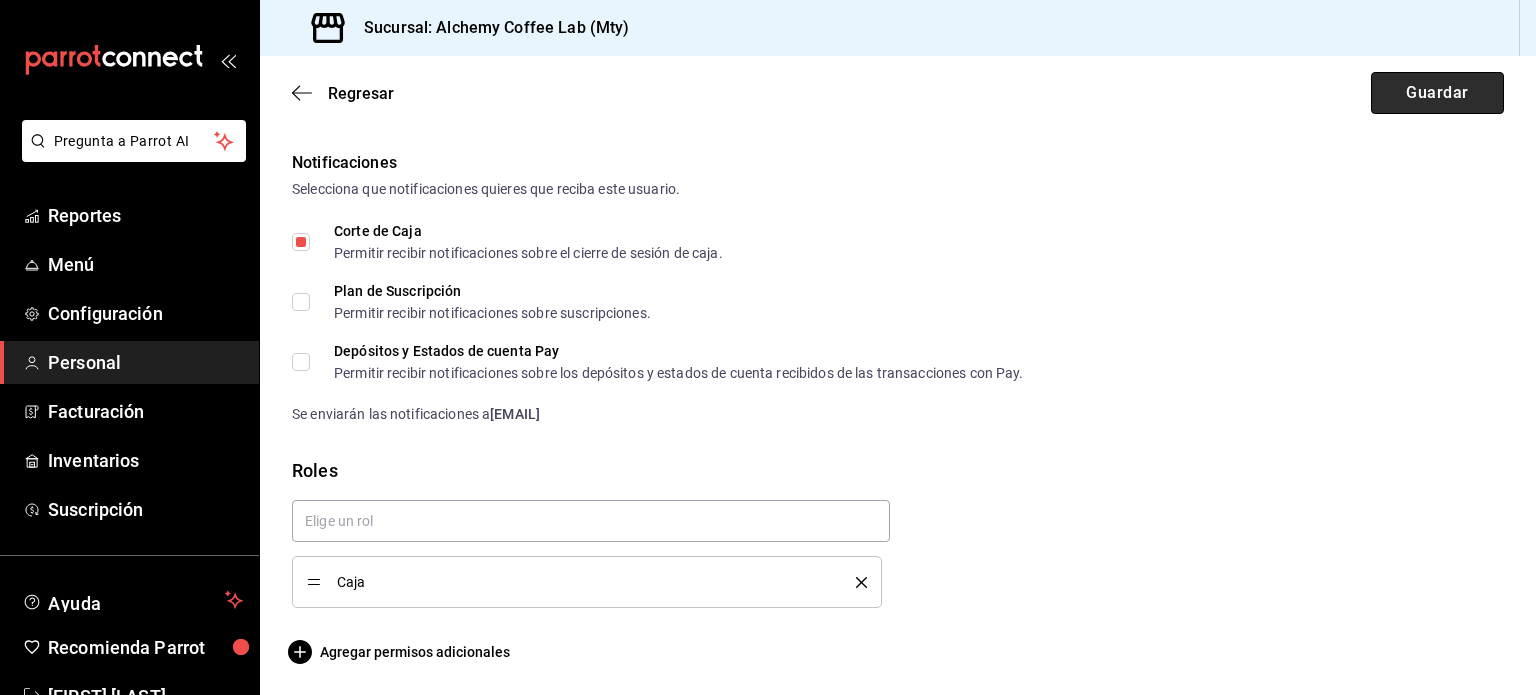 click on "Guardar" at bounding box center (1437, 93) 